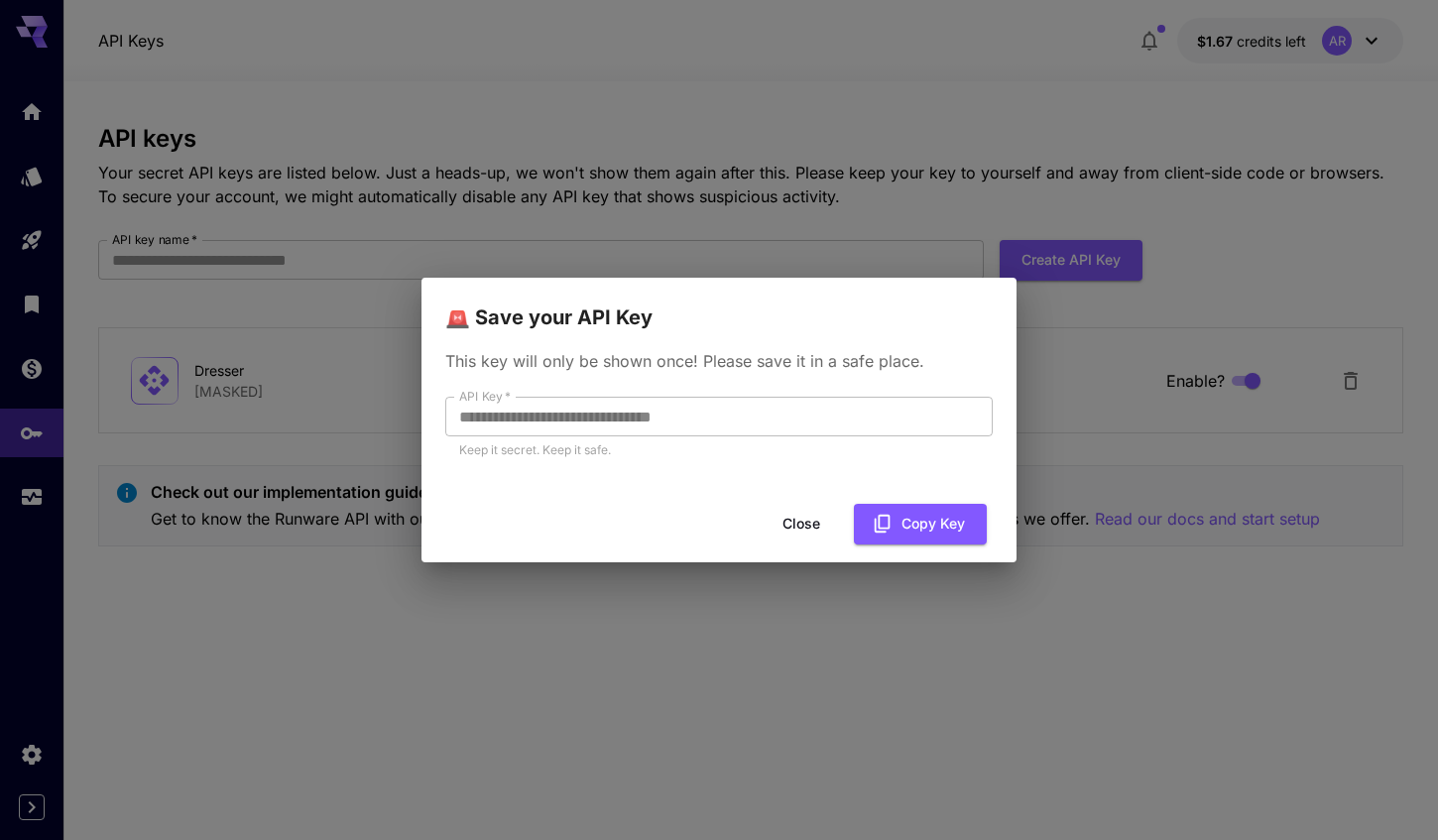 scroll, scrollTop: 0, scrollLeft: 0, axis: both 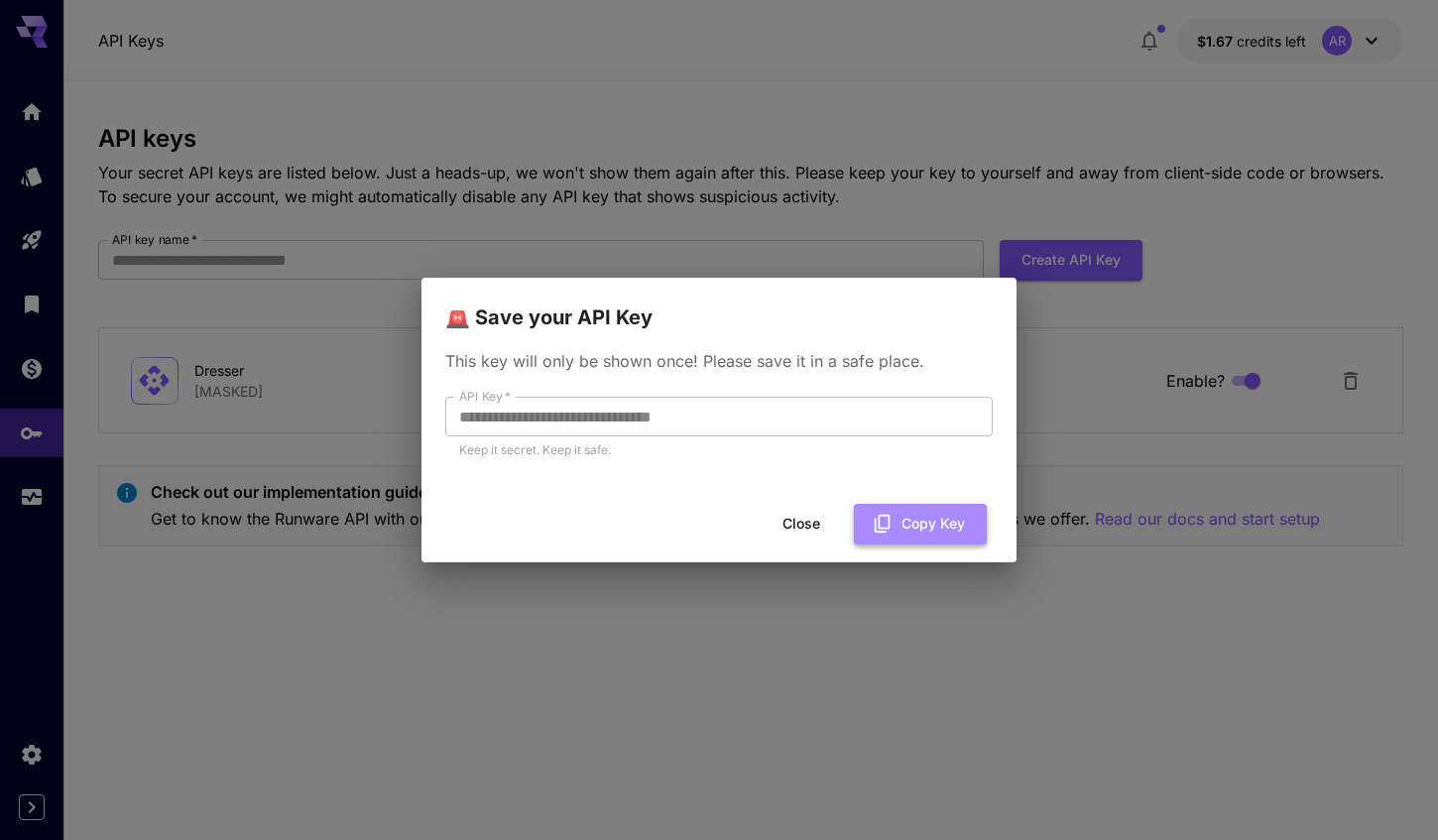 click 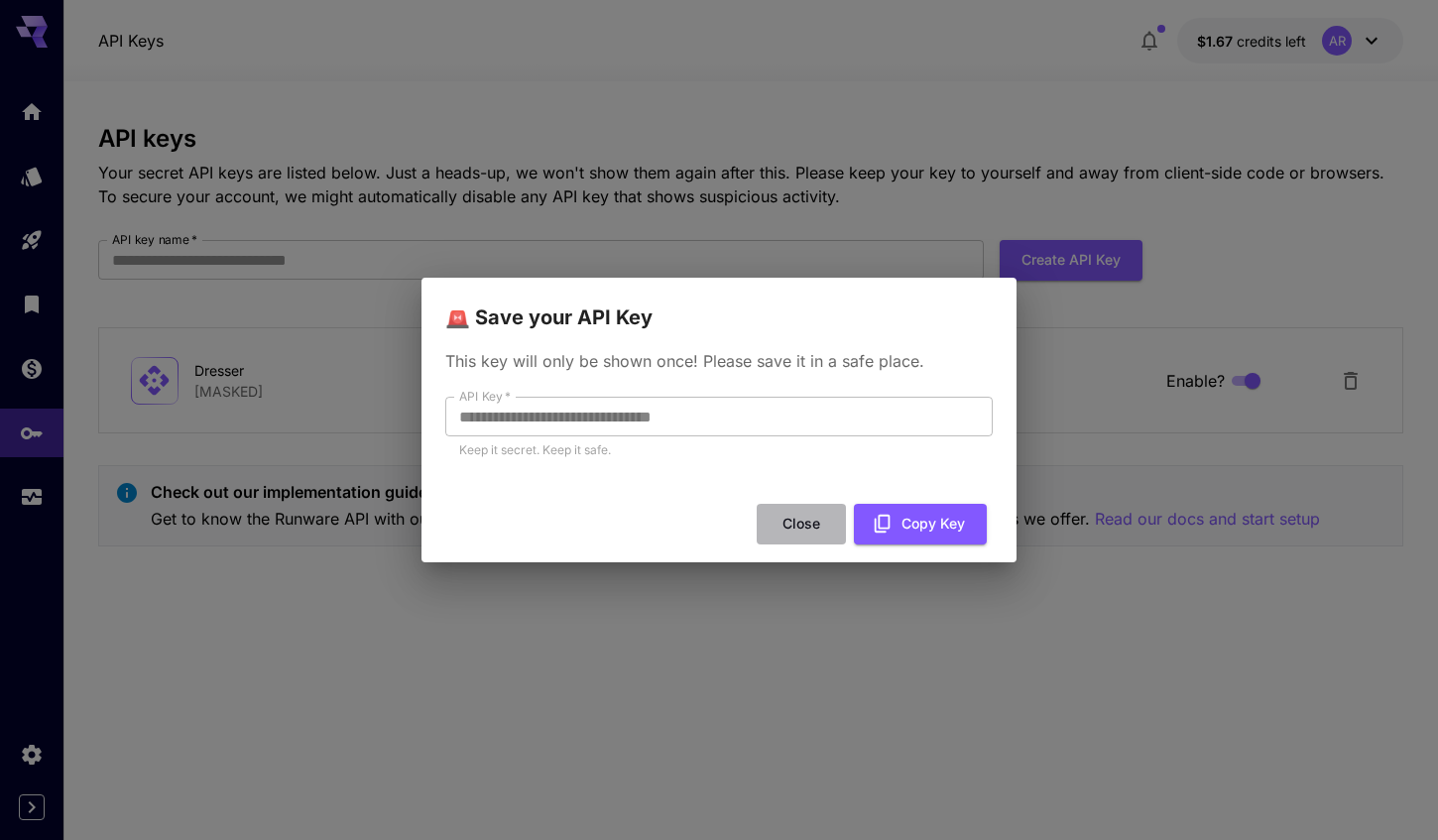 click on "Close" at bounding box center [801, 524] 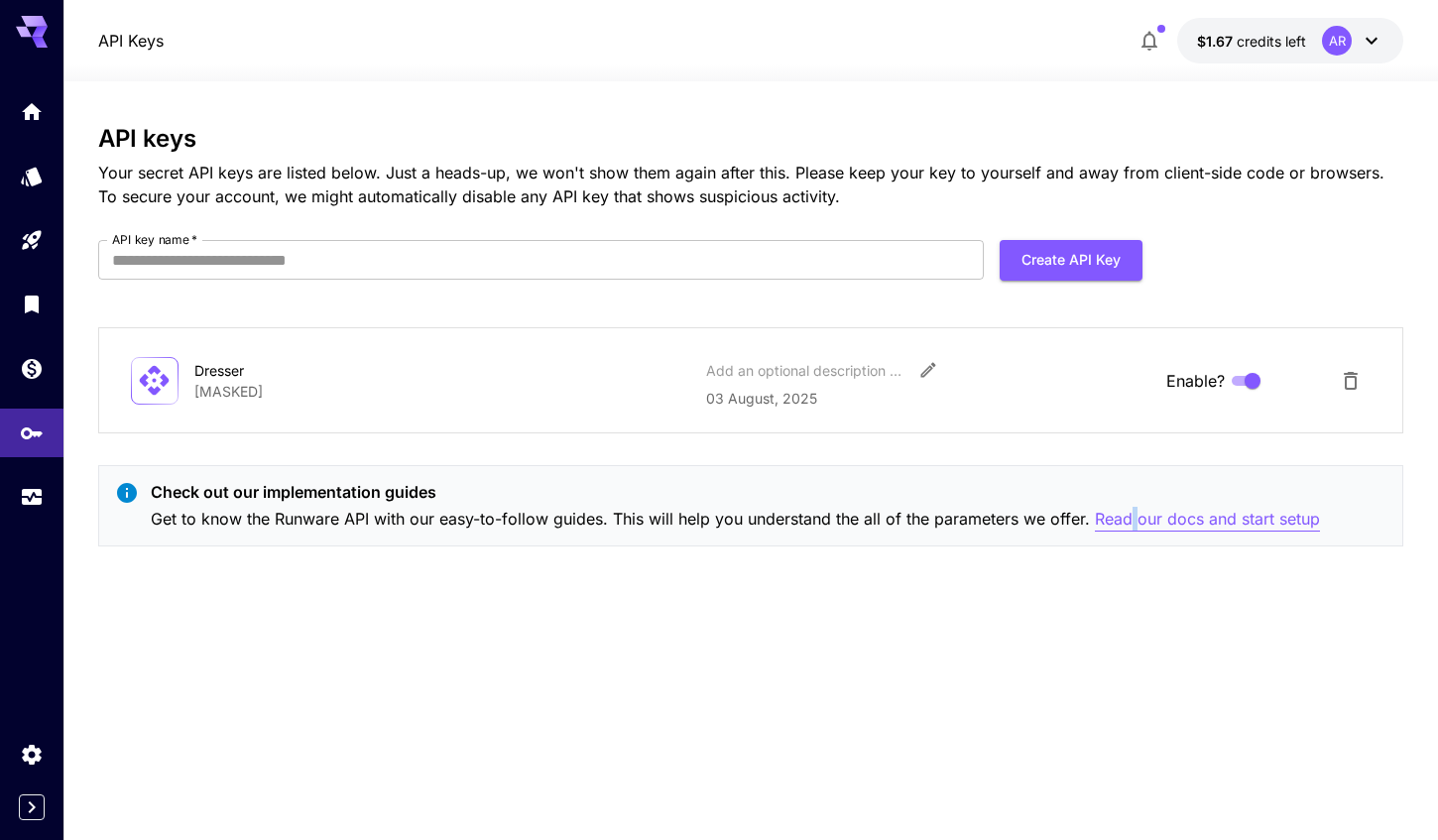 click on "Read our docs and start setup" at bounding box center (1207, 519) 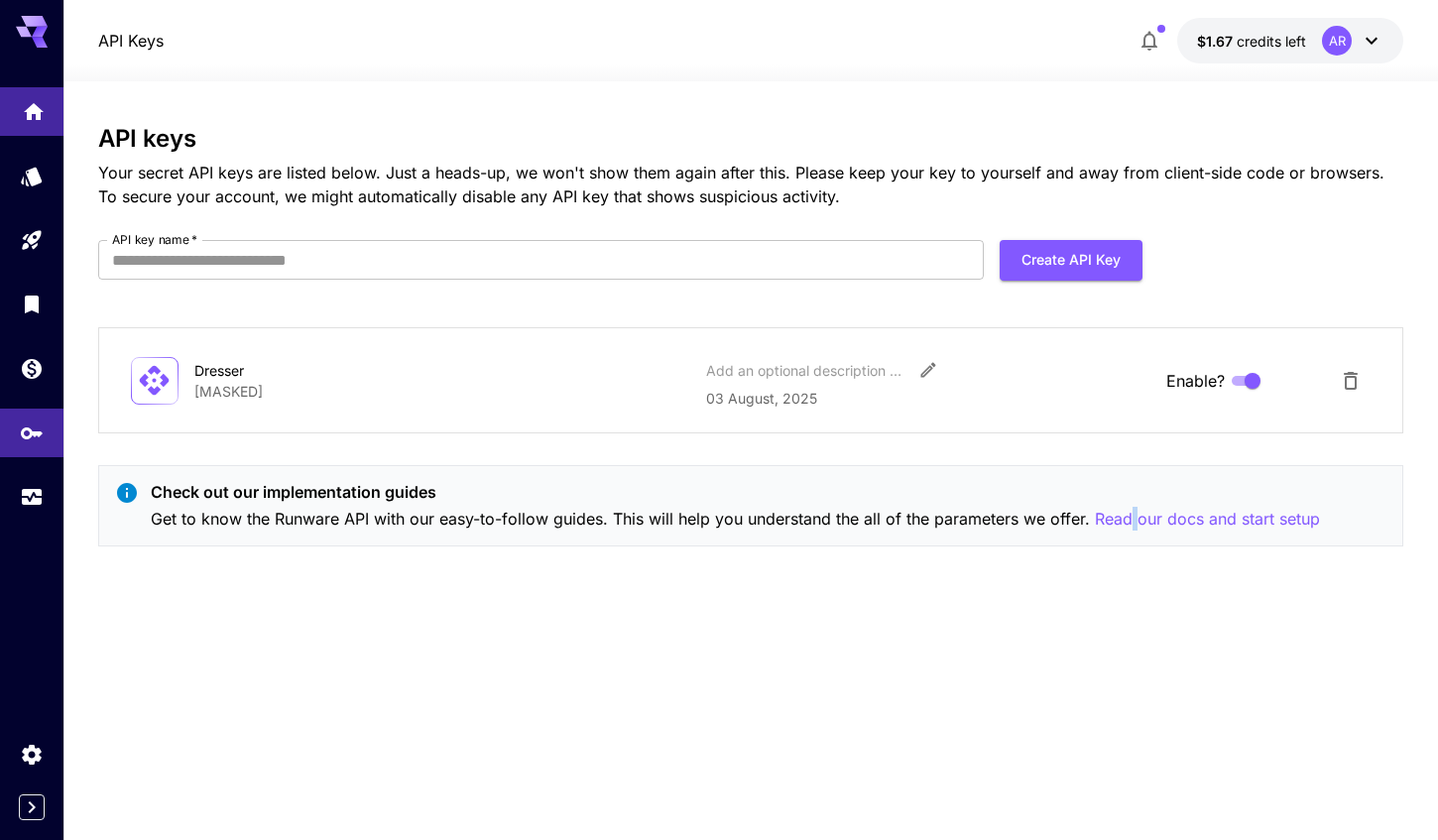 click 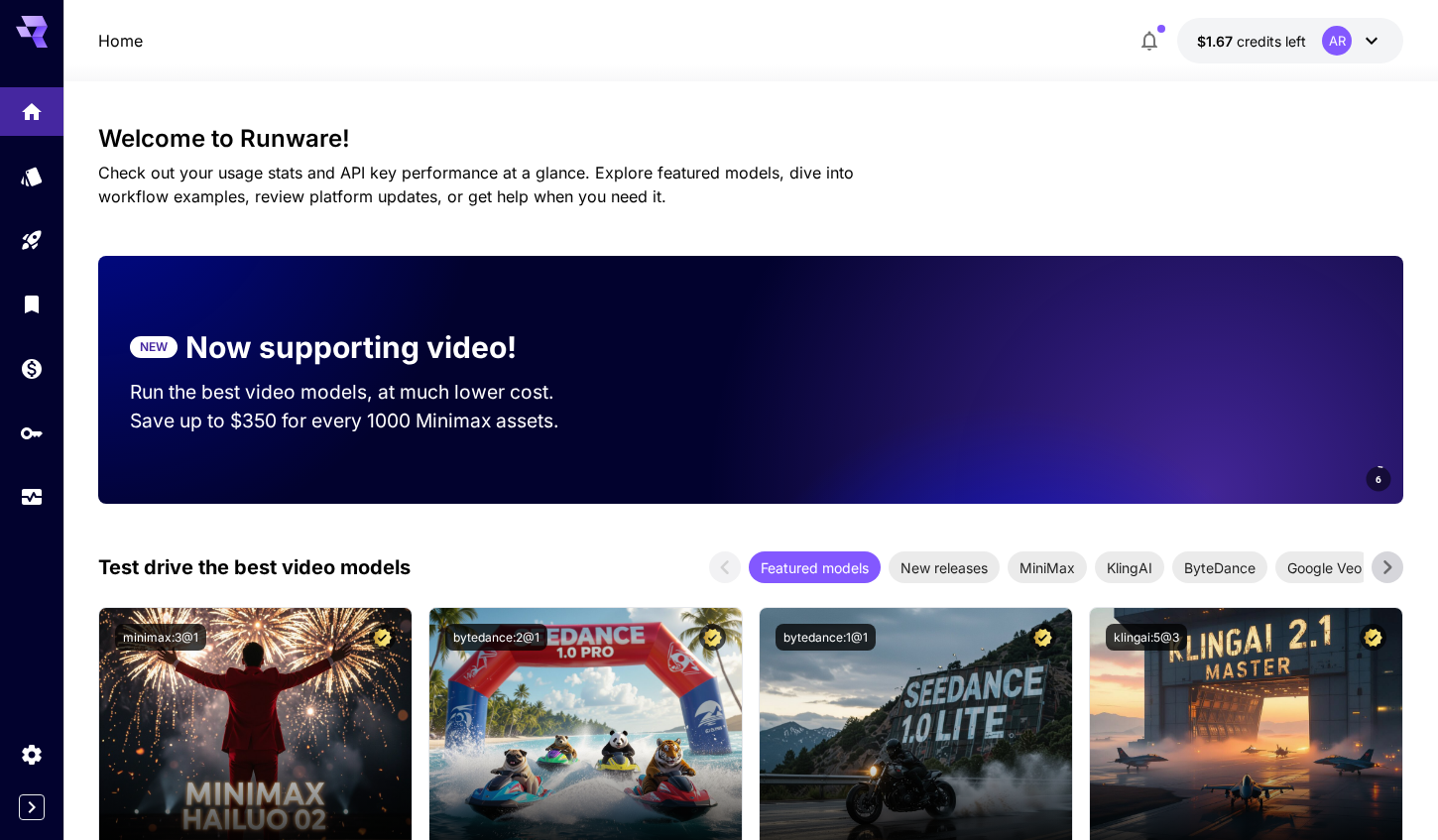 scroll, scrollTop: 0, scrollLeft: 0, axis: both 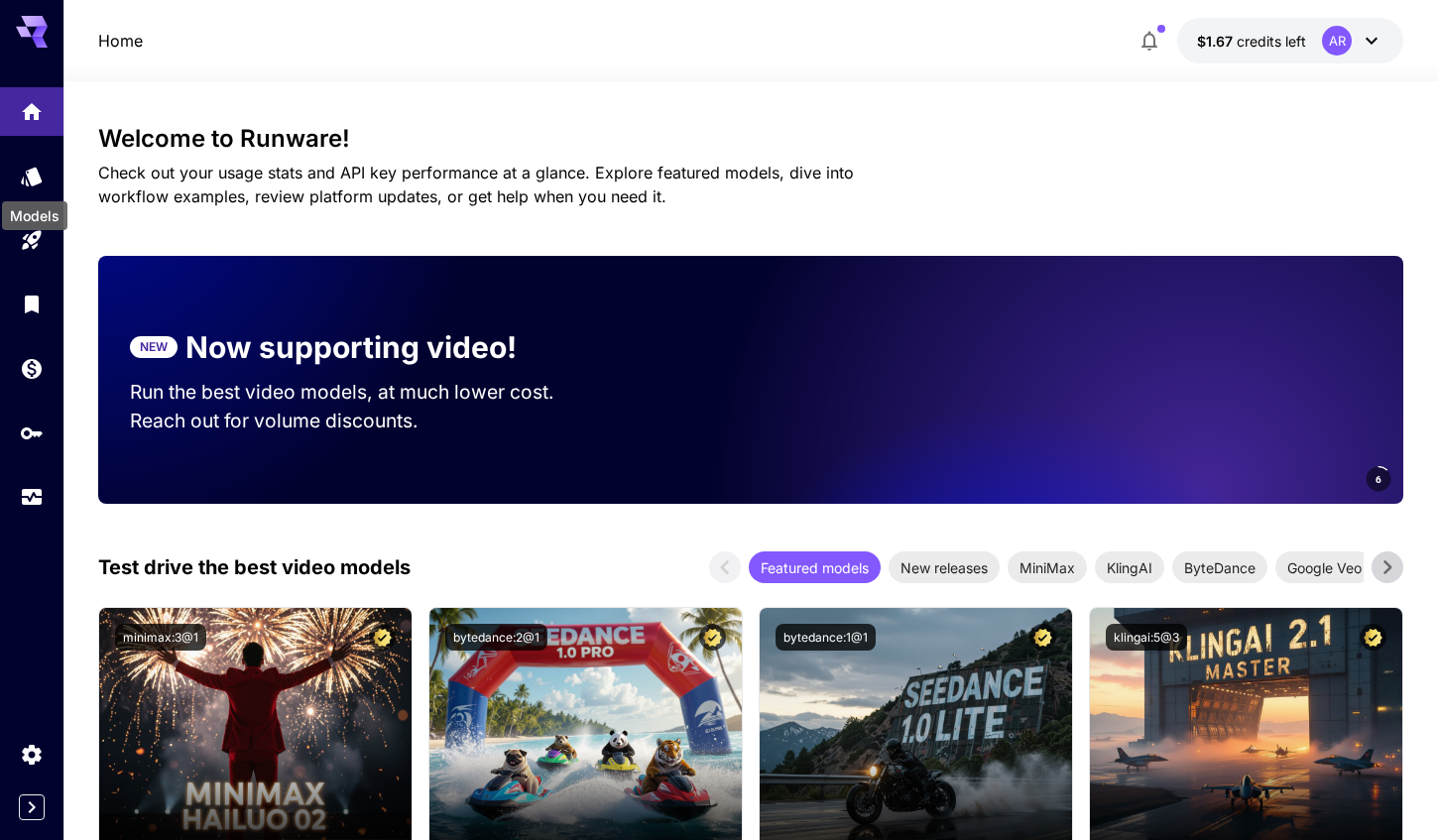 click on "Models" at bounding box center (35, 209) 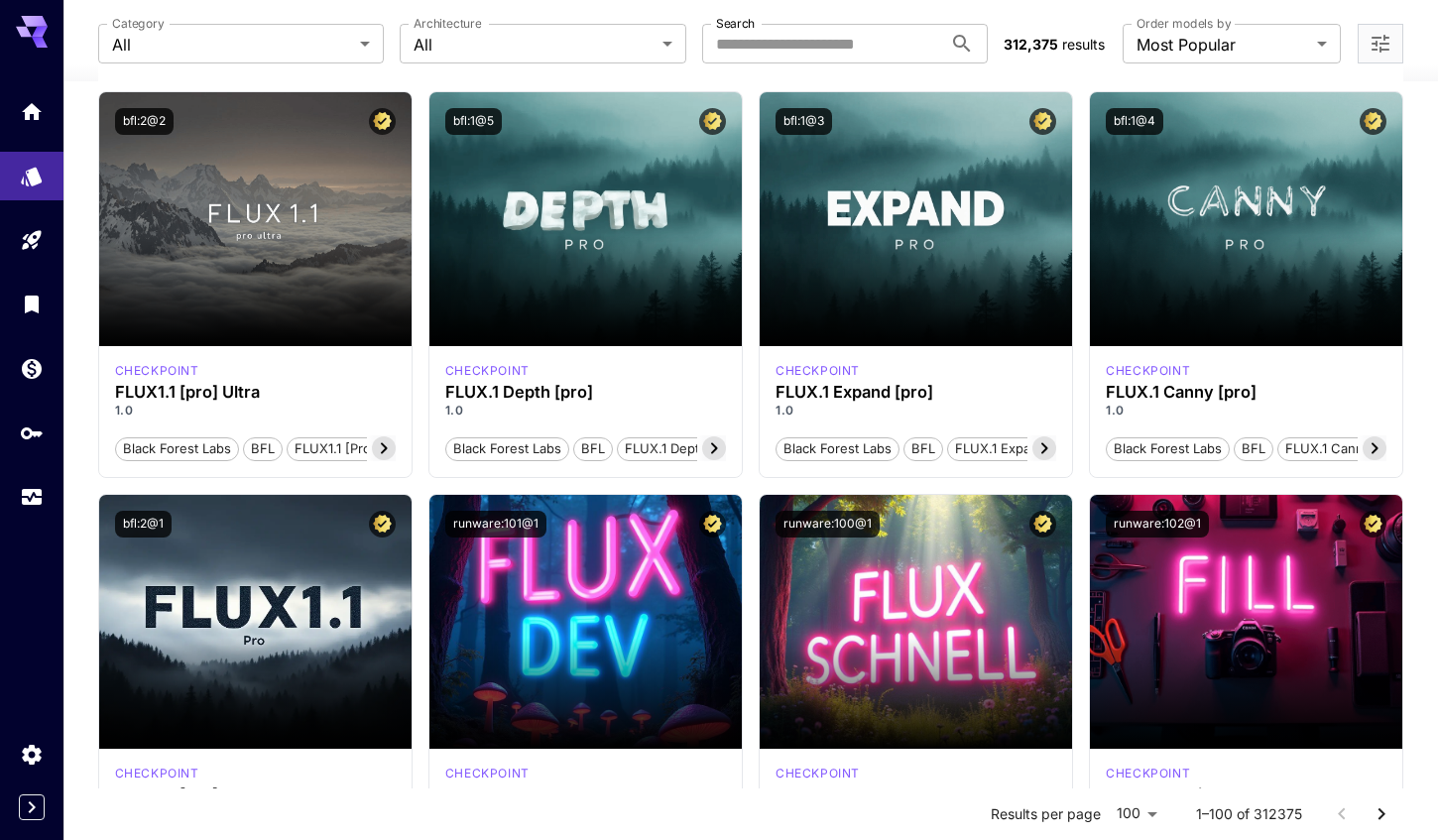 scroll, scrollTop: 946, scrollLeft: 0, axis: vertical 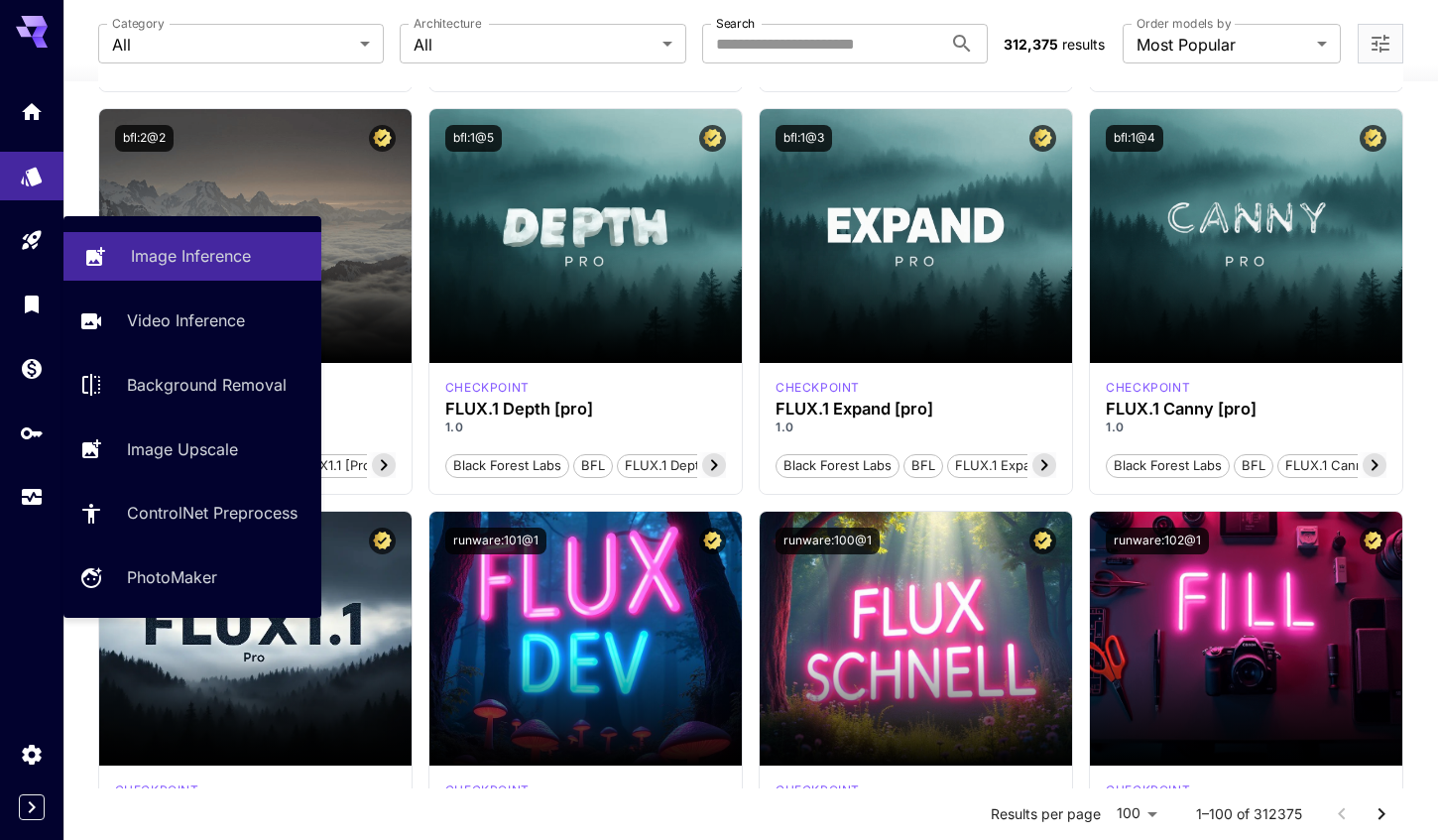 click on "Image Inference" at bounding box center [190, 256] 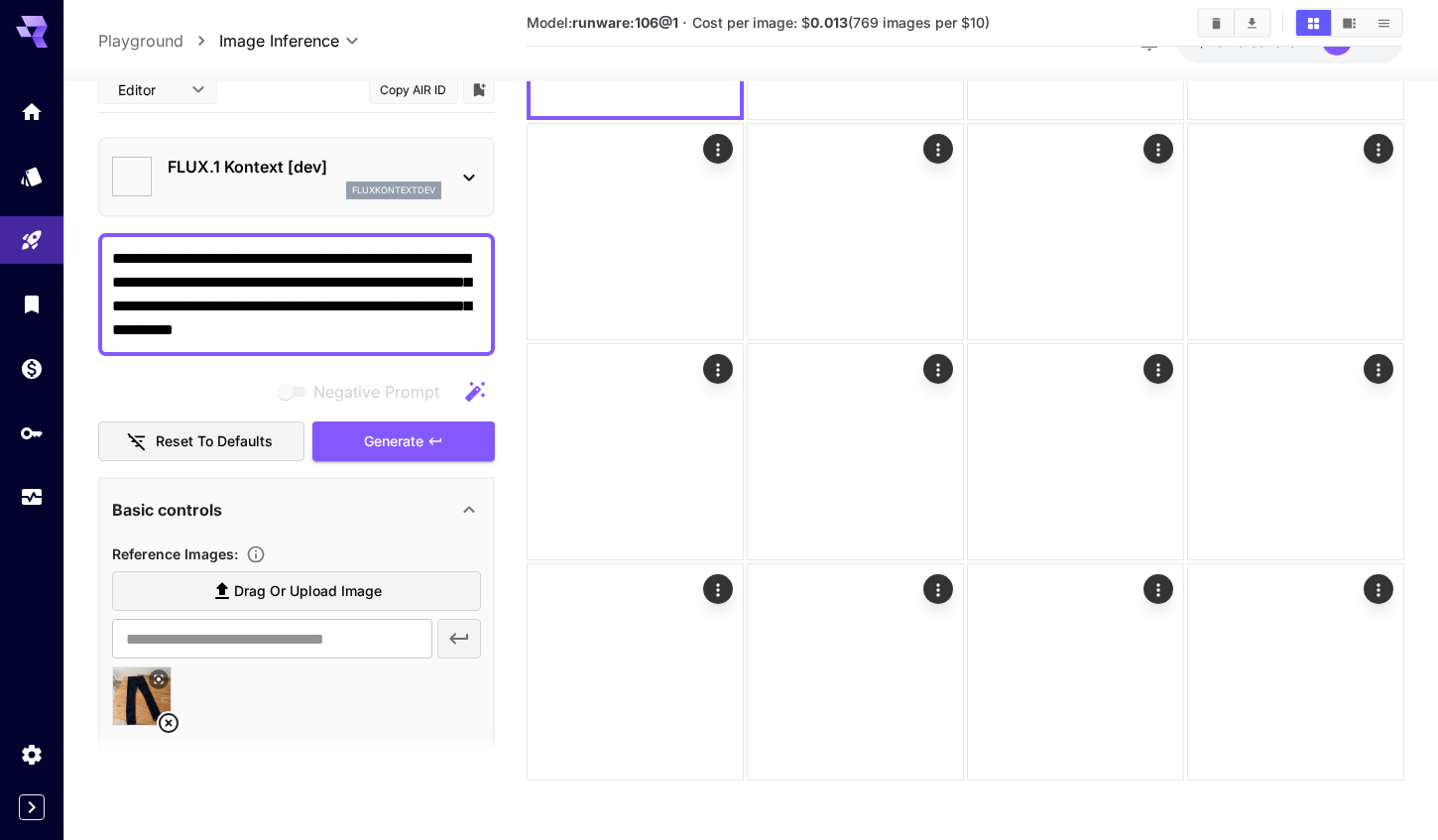 type on "*******" 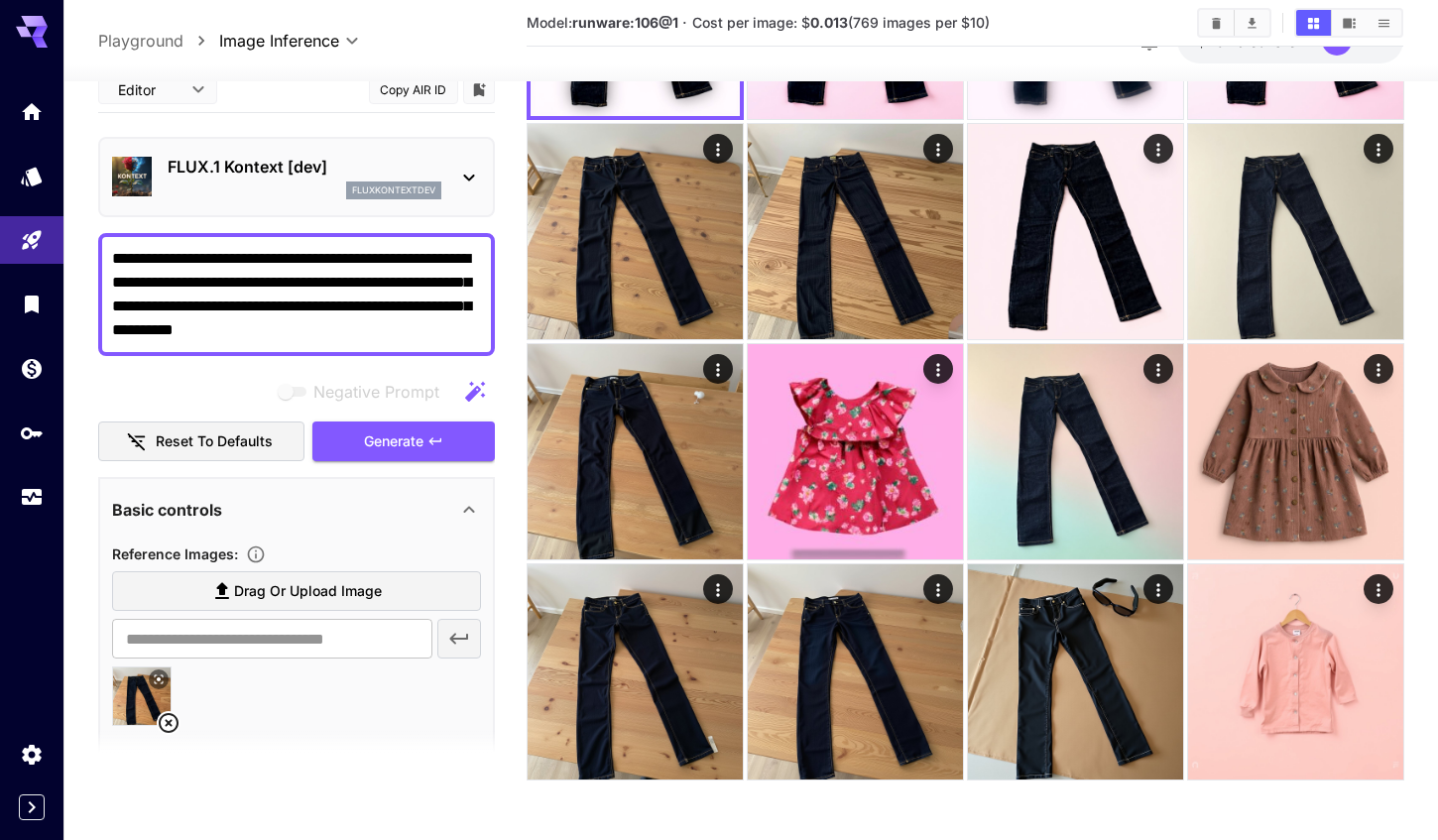scroll, scrollTop: 257, scrollLeft: 0, axis: vertical 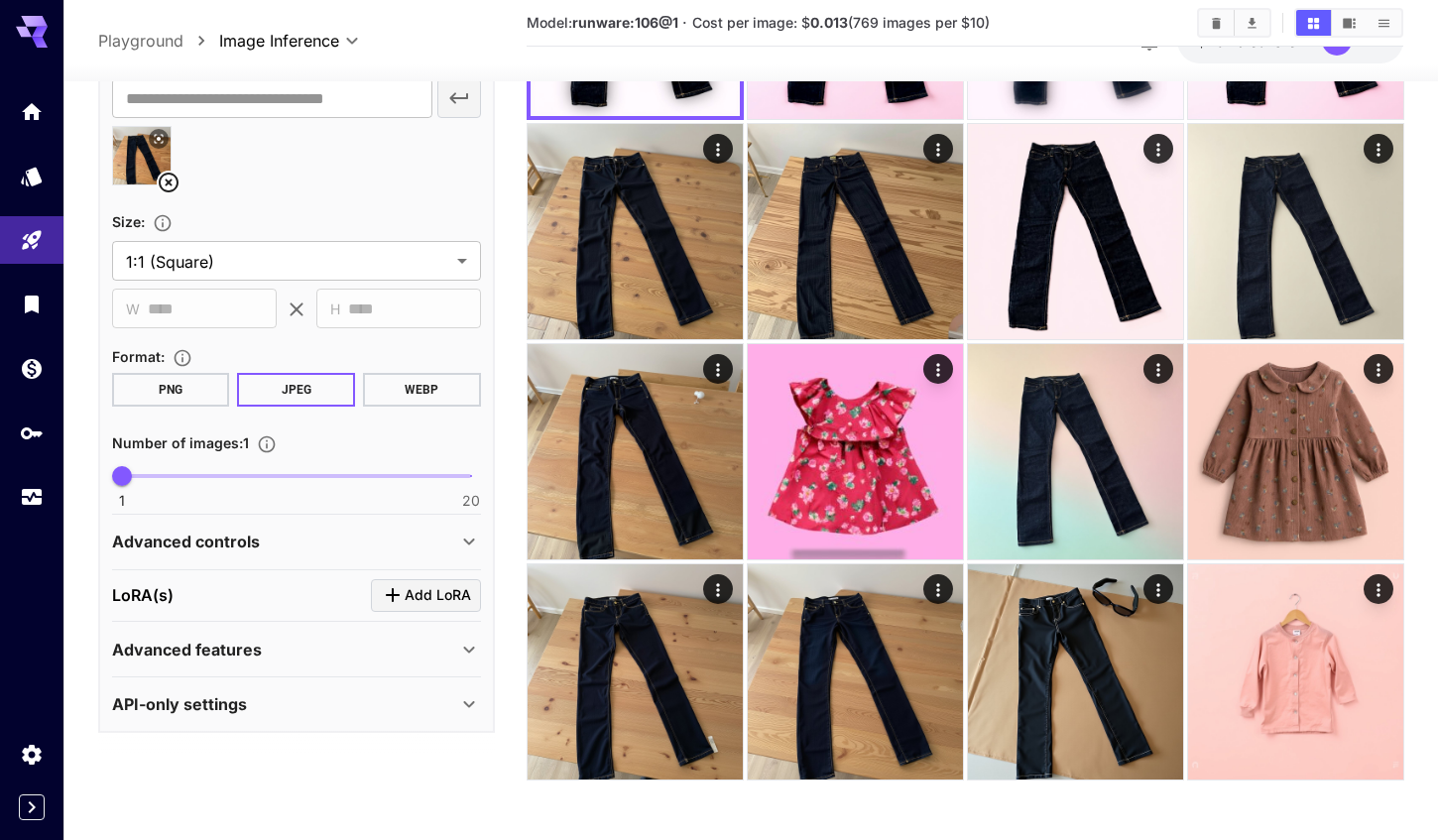 click on "Advanced controls" at bounding box center (285, 541) 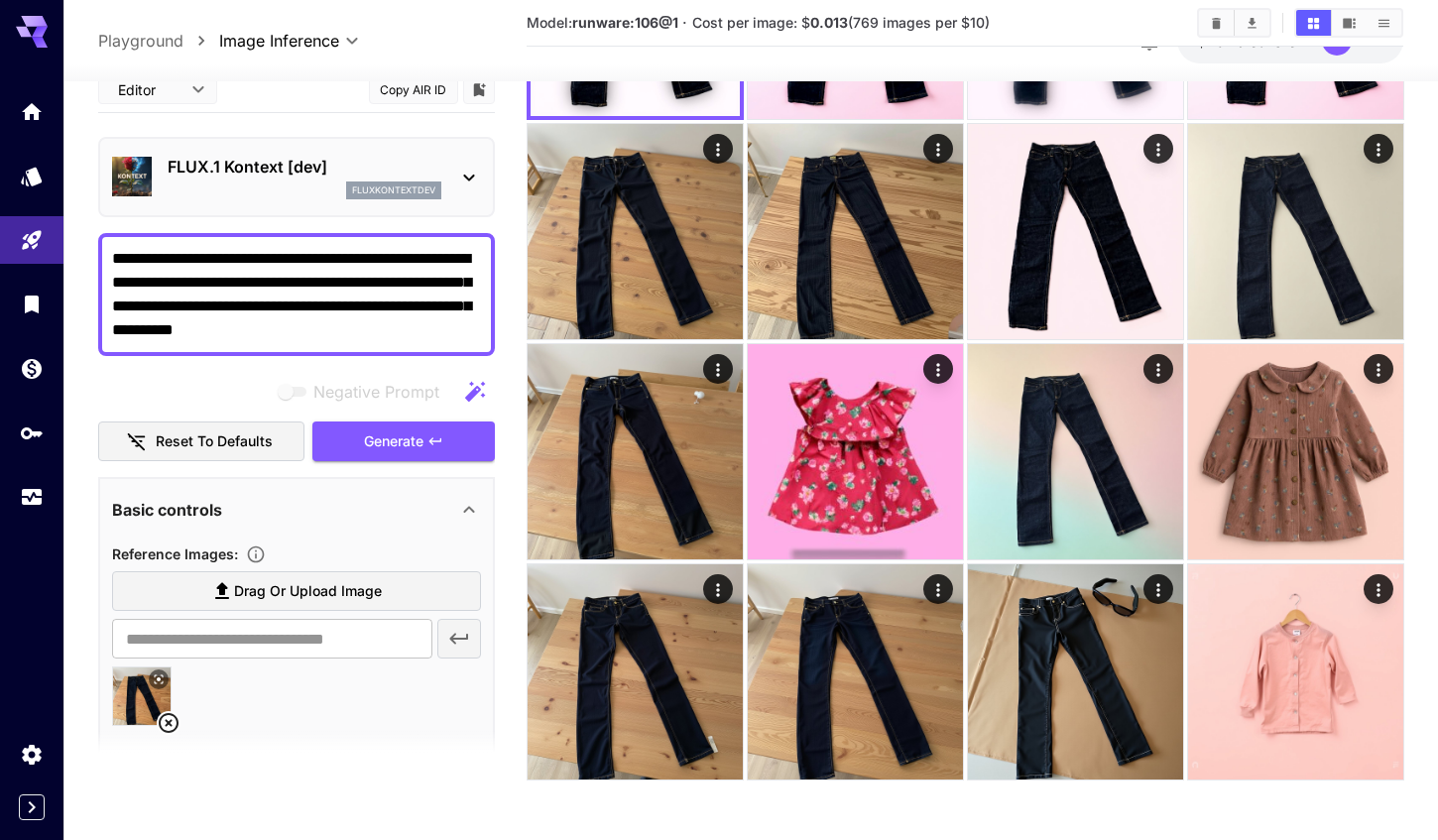 scroll, scrollTop: 0, scrollLeft: 0, axis: both 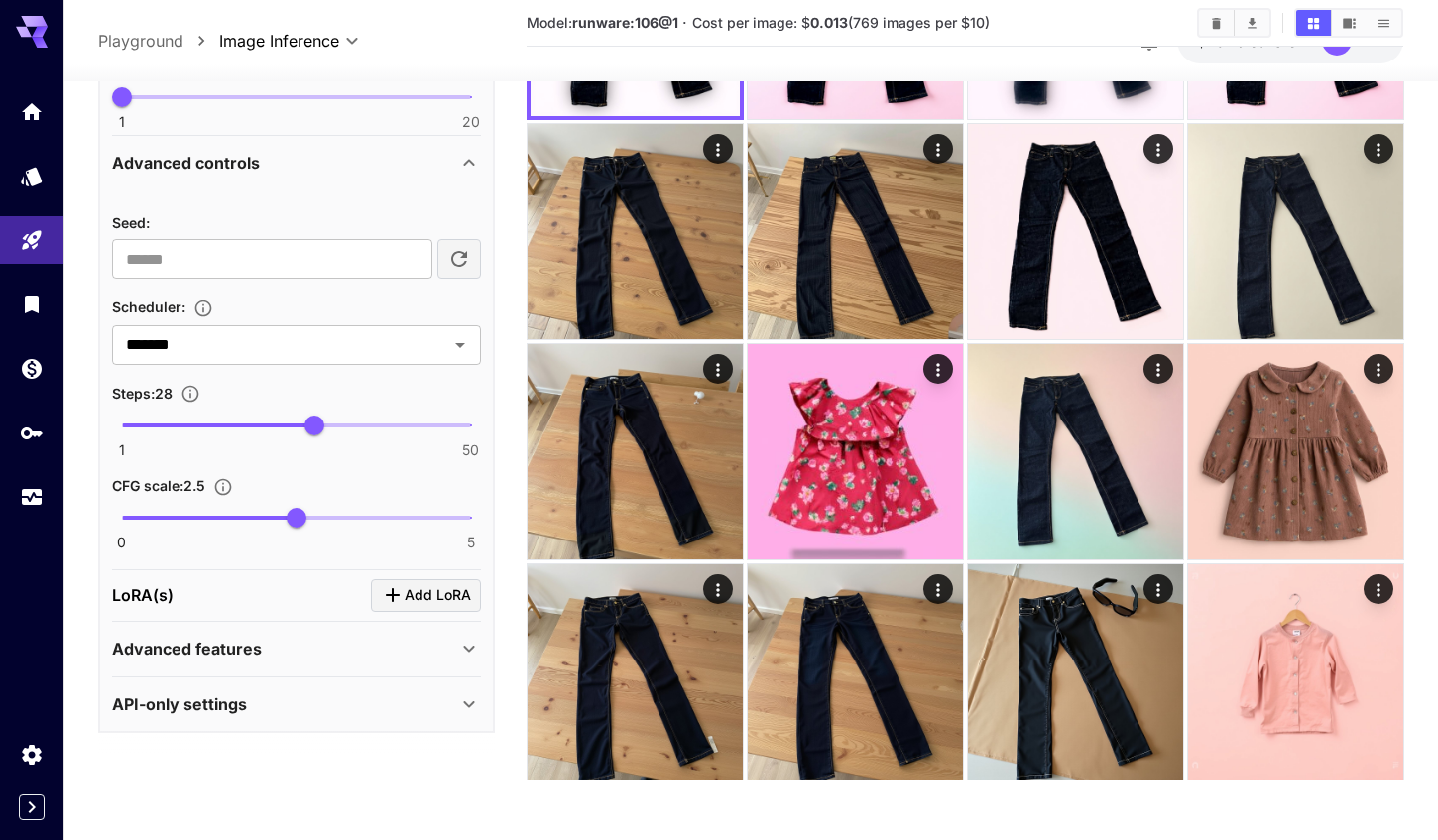 click on "API-only settings" at bounding box center [285, 704] 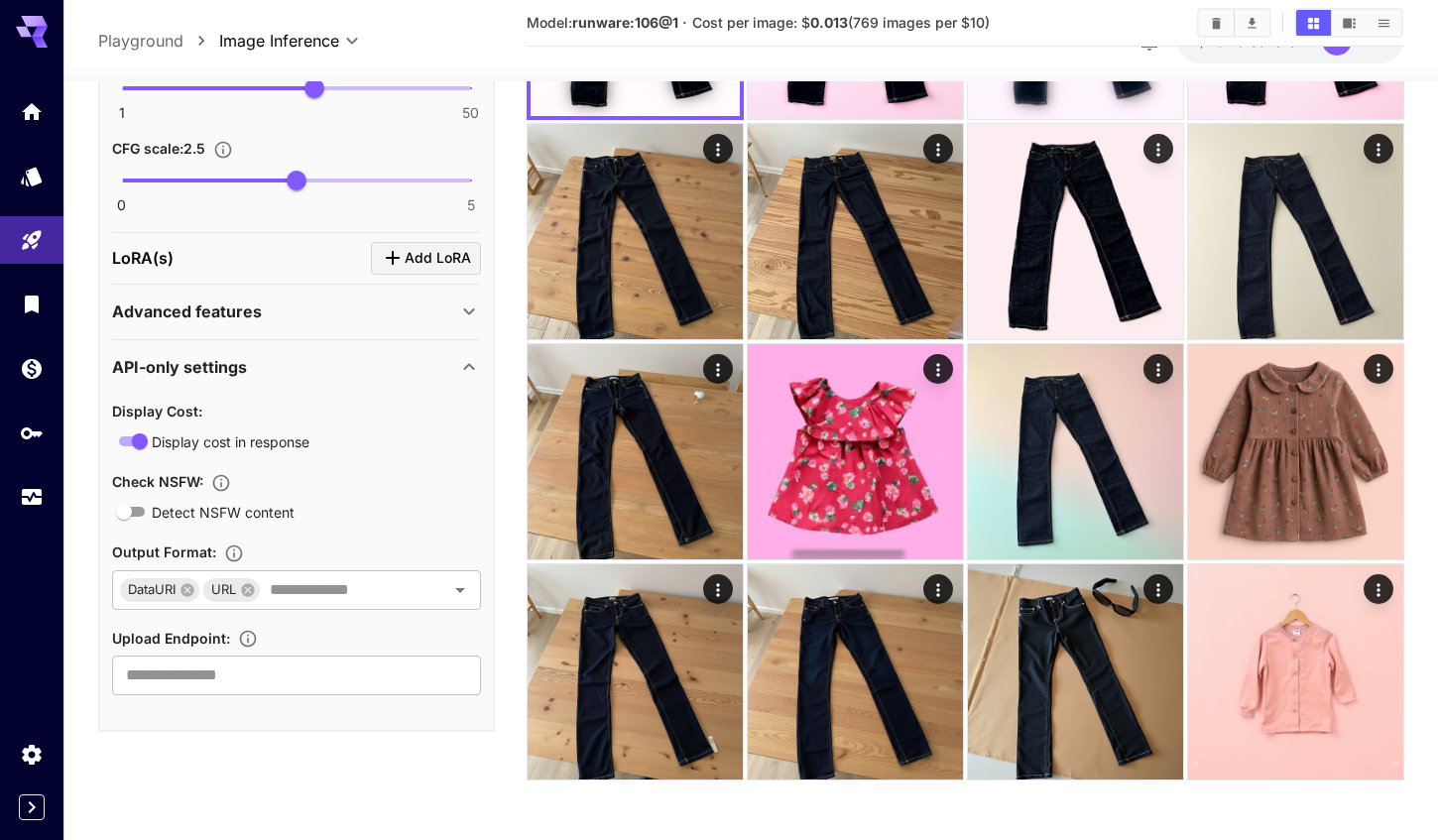 scroll, scrollTop: 1256, scrollLeft: 0, axis: vertical 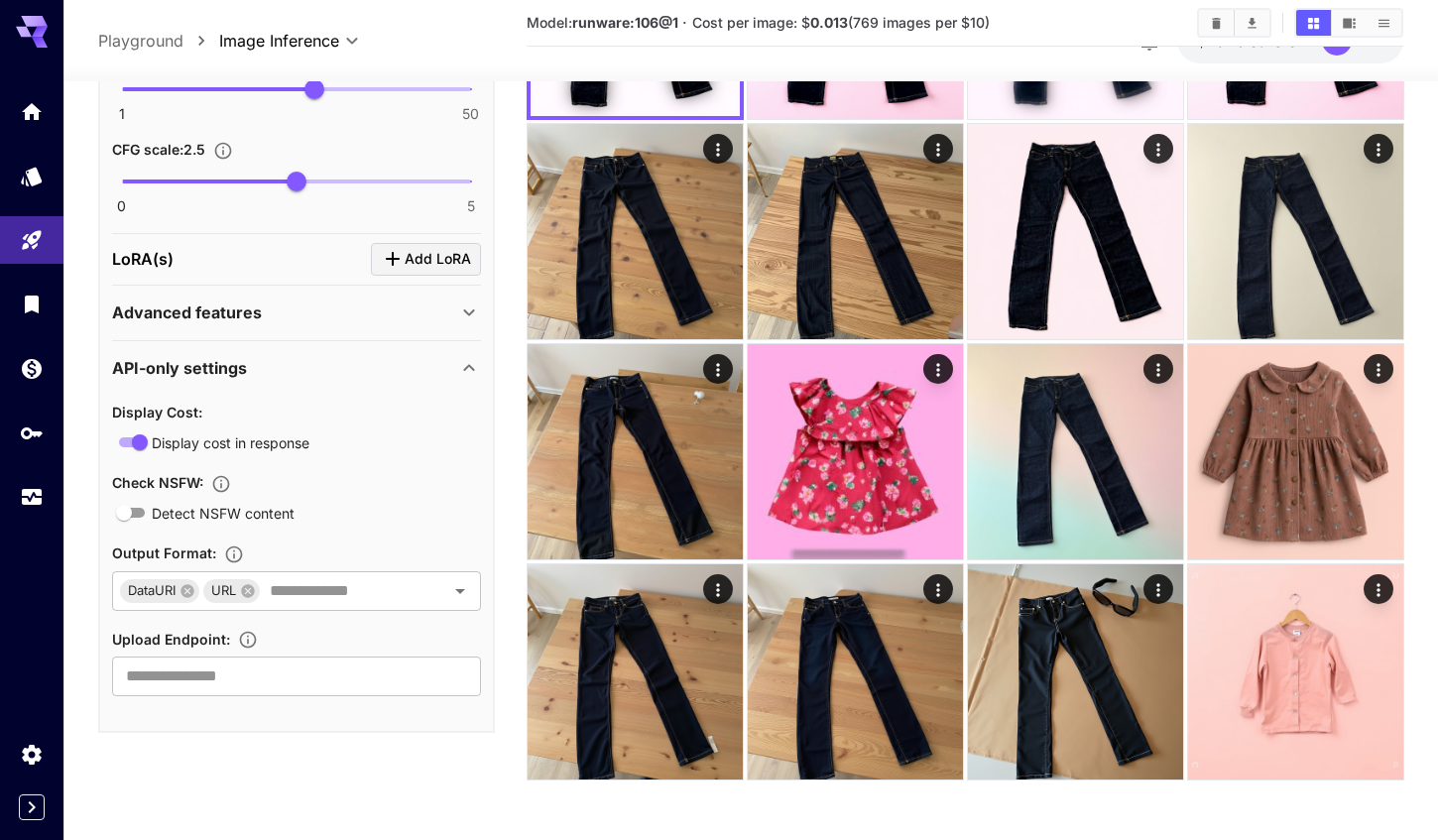 click on "Advanced features" at bounding box center [285, 312] 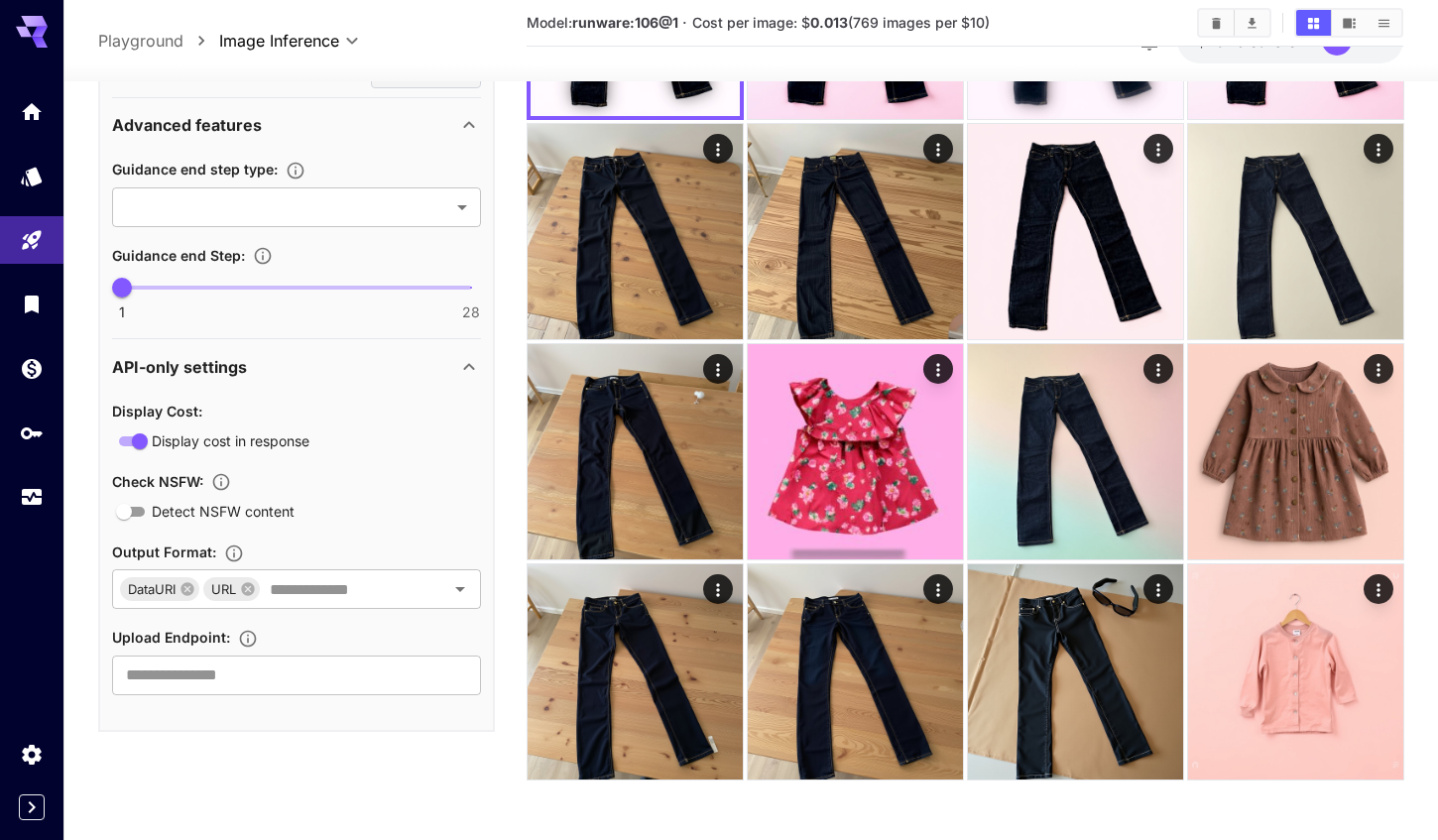 scroll, scrollTop: 1442, scrollLeft: 0, axis: vertical 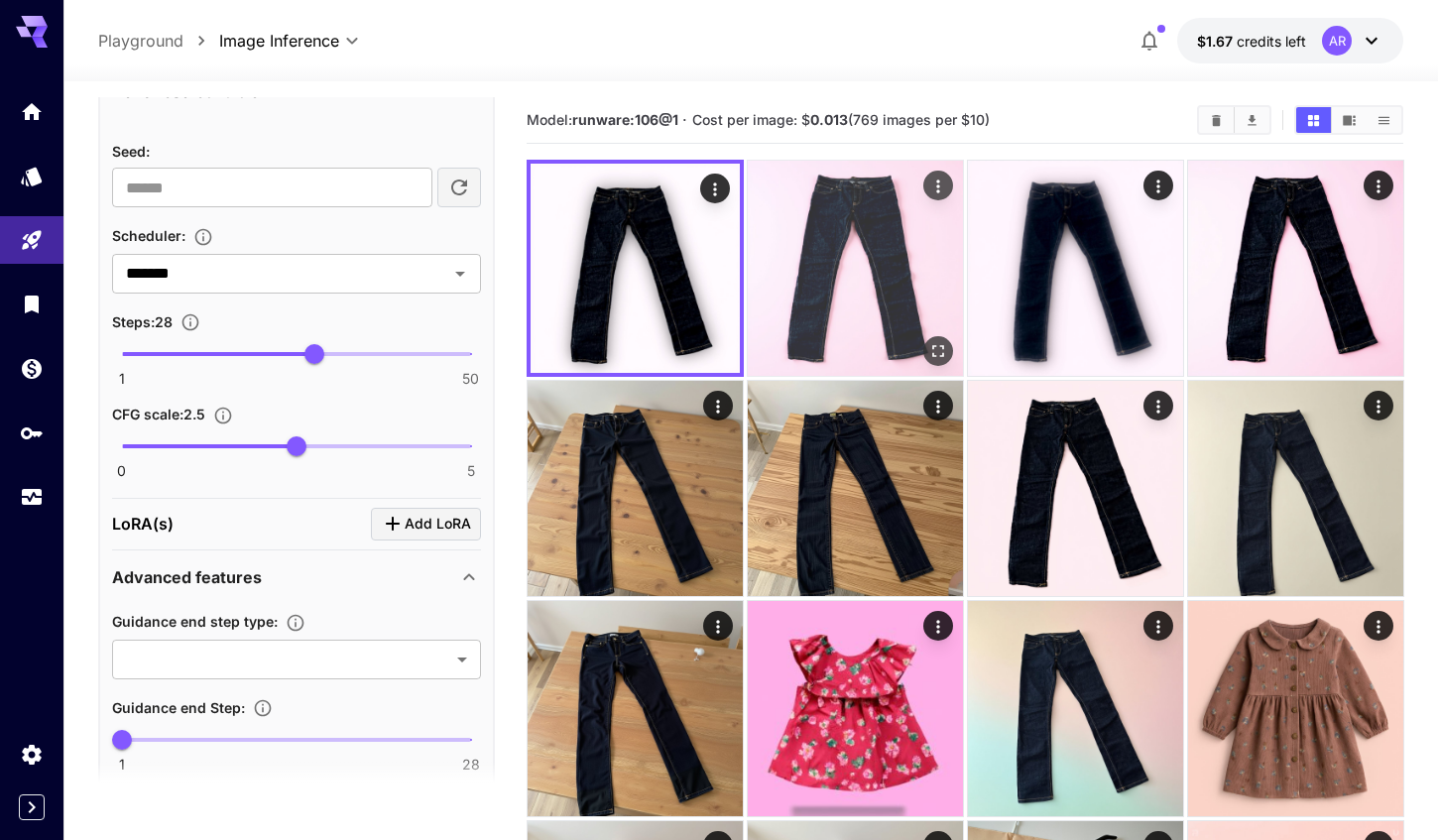 click at bounding box center (855, 268) 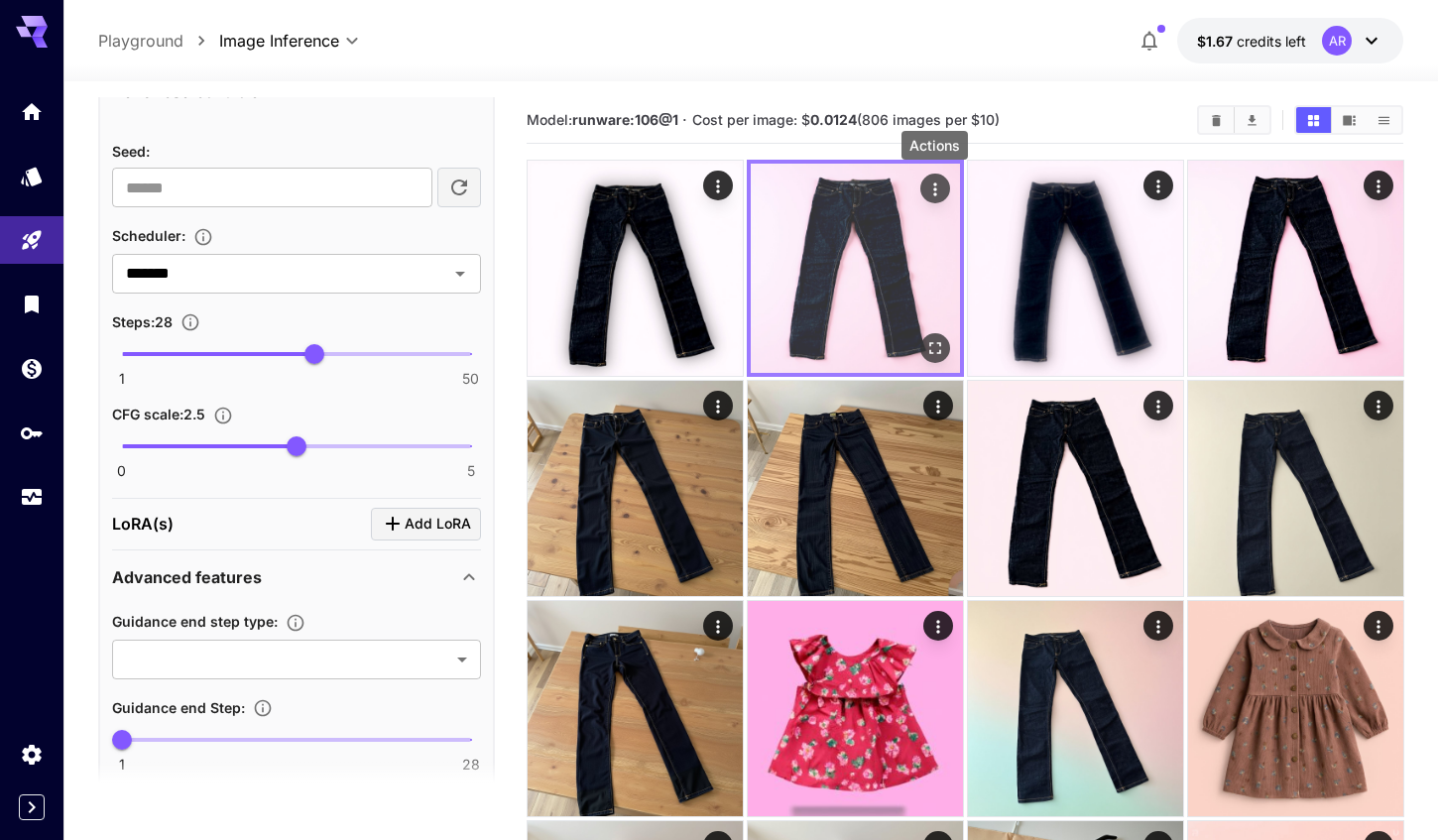 click 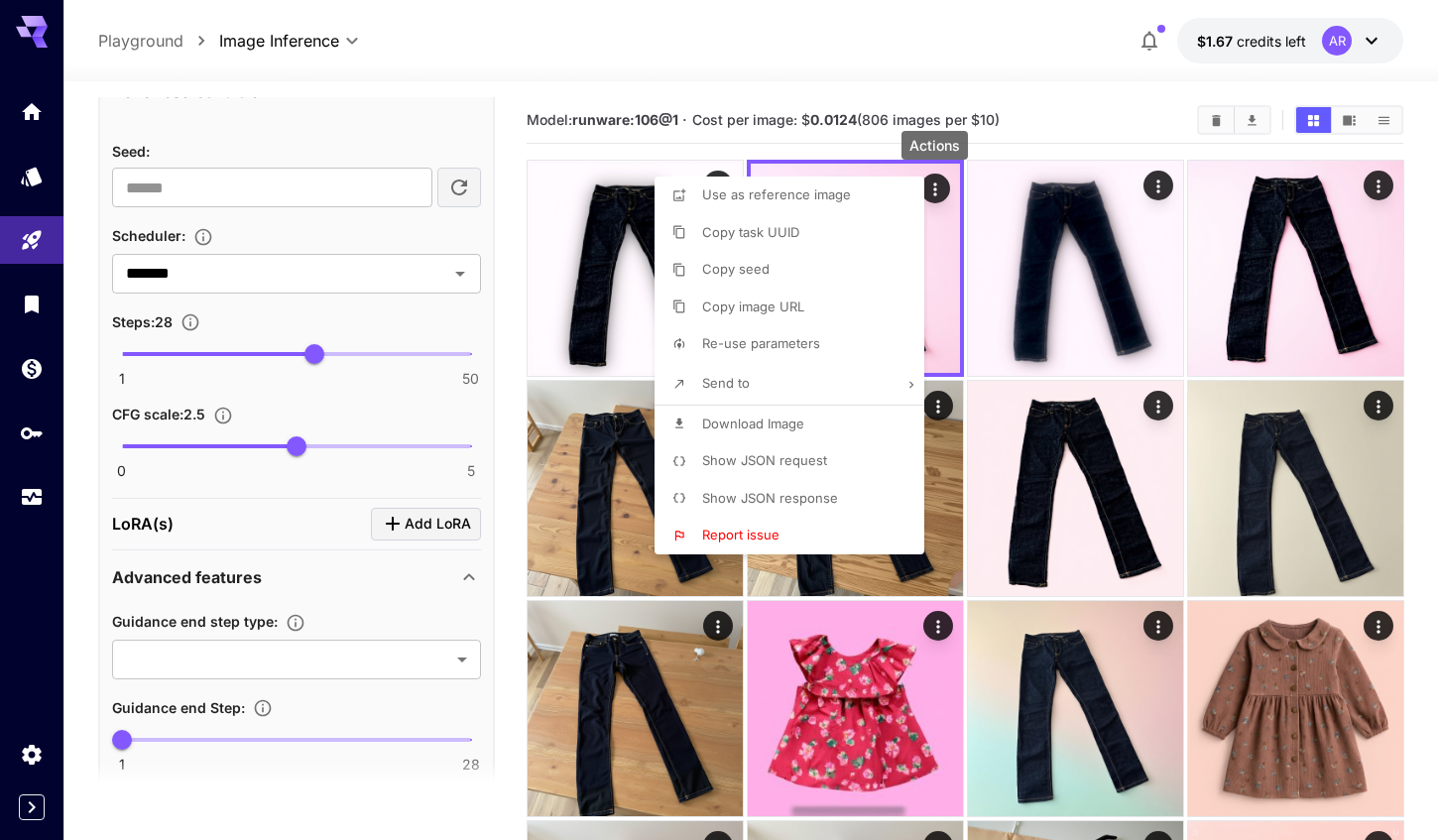 click on "Show JSON request" at bounding box center (765, 460) 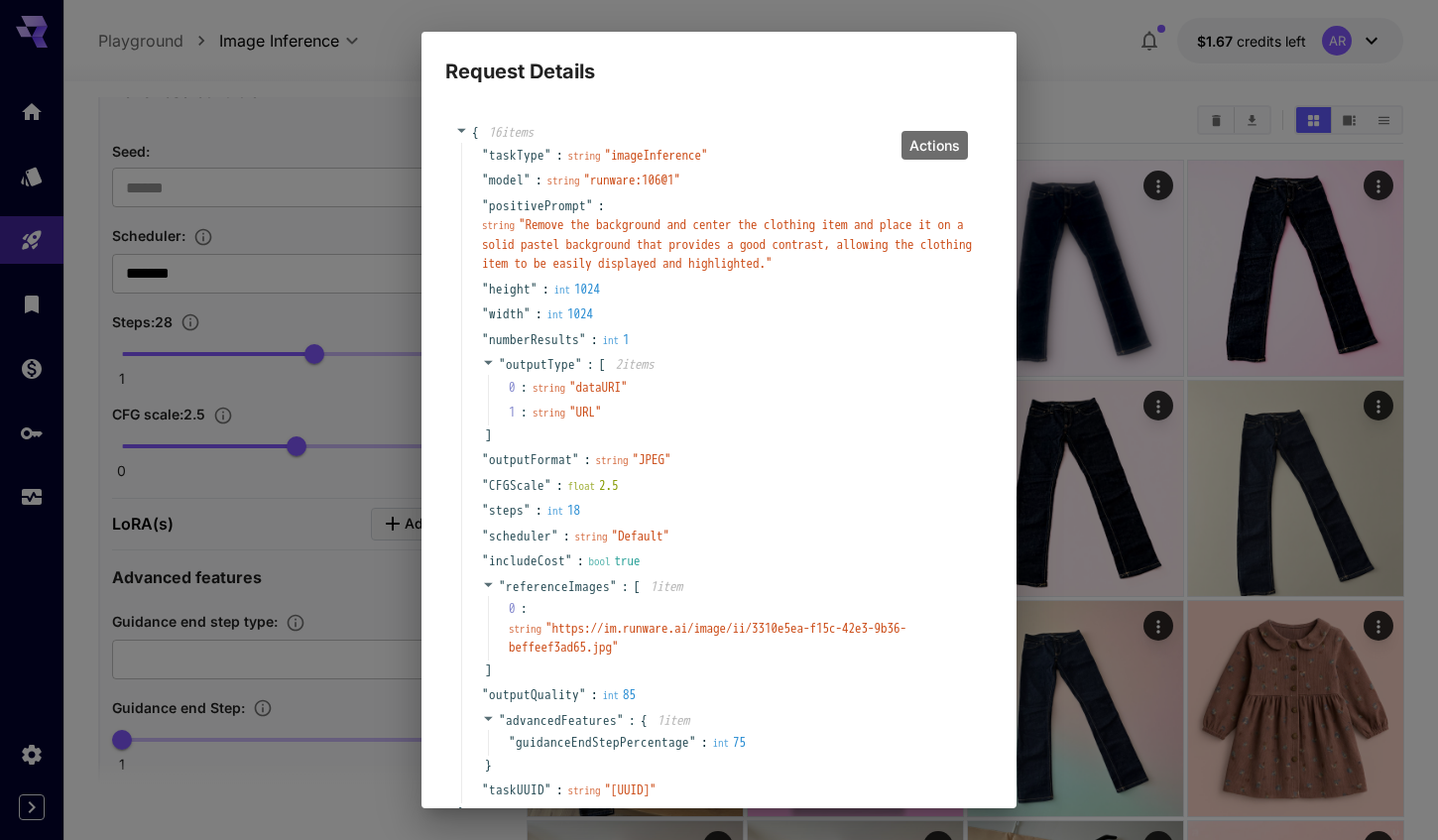 scroll, scrollTop: 0, scrollLeft: 0, axis: both 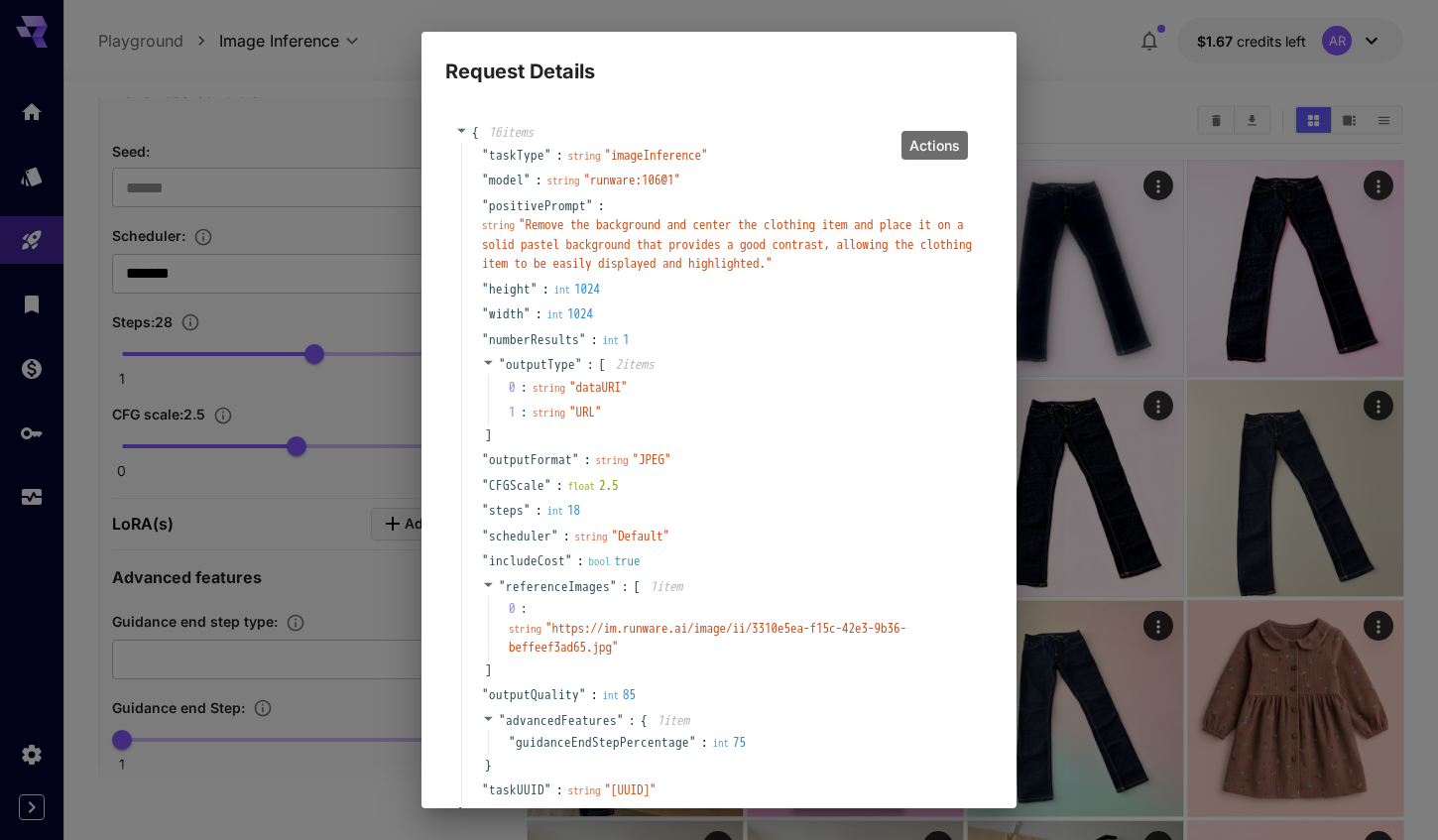 click on "Request Details { 16  item s " taskType " : string " imageInference " " model " : string " runware:106@1 " " positivePrompt " : string " Remove the background and center the clothing item and place it on a solid pastel background that provides a good contrast, allowing the clothing item to be easily displayed and highlighted. " " height " : int 1024 " width " : int 1024 " numberResults " : int 1 " outputType " : [ 2  item s 0 : string " dataURI " 1 : string " URL " ] " outputFormat " : string " JPEG " " CFGScale " : float 2.5 " steps " : int 18 " scheduler " : string " Default " " includeCost " : bool true " referenceImages " : [ 1  item 0 : string " https://im.runware.ai/[REDACTED] " ] " outputQuality " : int 85 " advancedFeatures " : { 1  item " guidanceEndStepPercentage " : int 75 } " taskUUID " : string " [UUID] " } Copy Cancel" at bounding box center [719, 420] 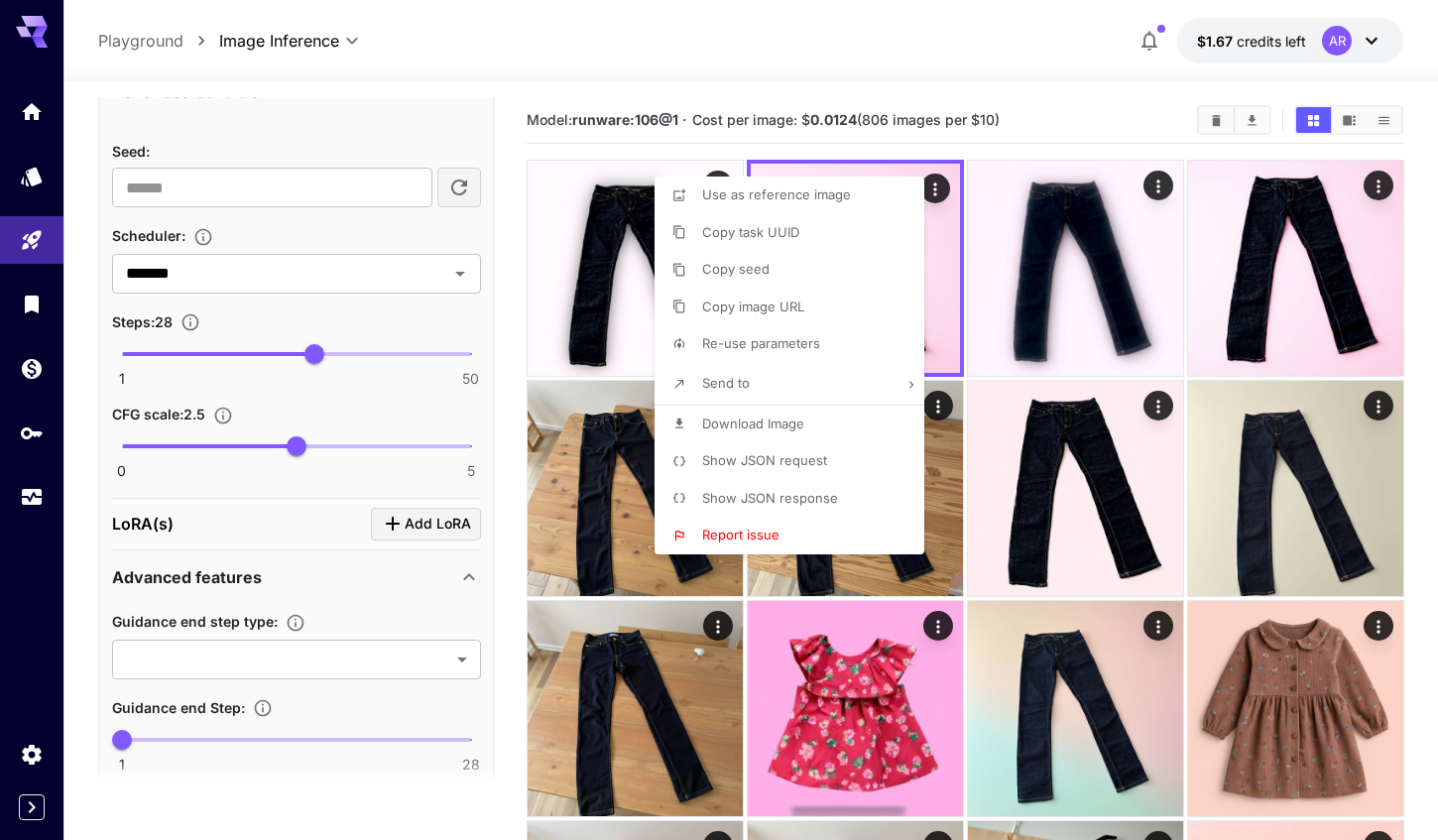 type 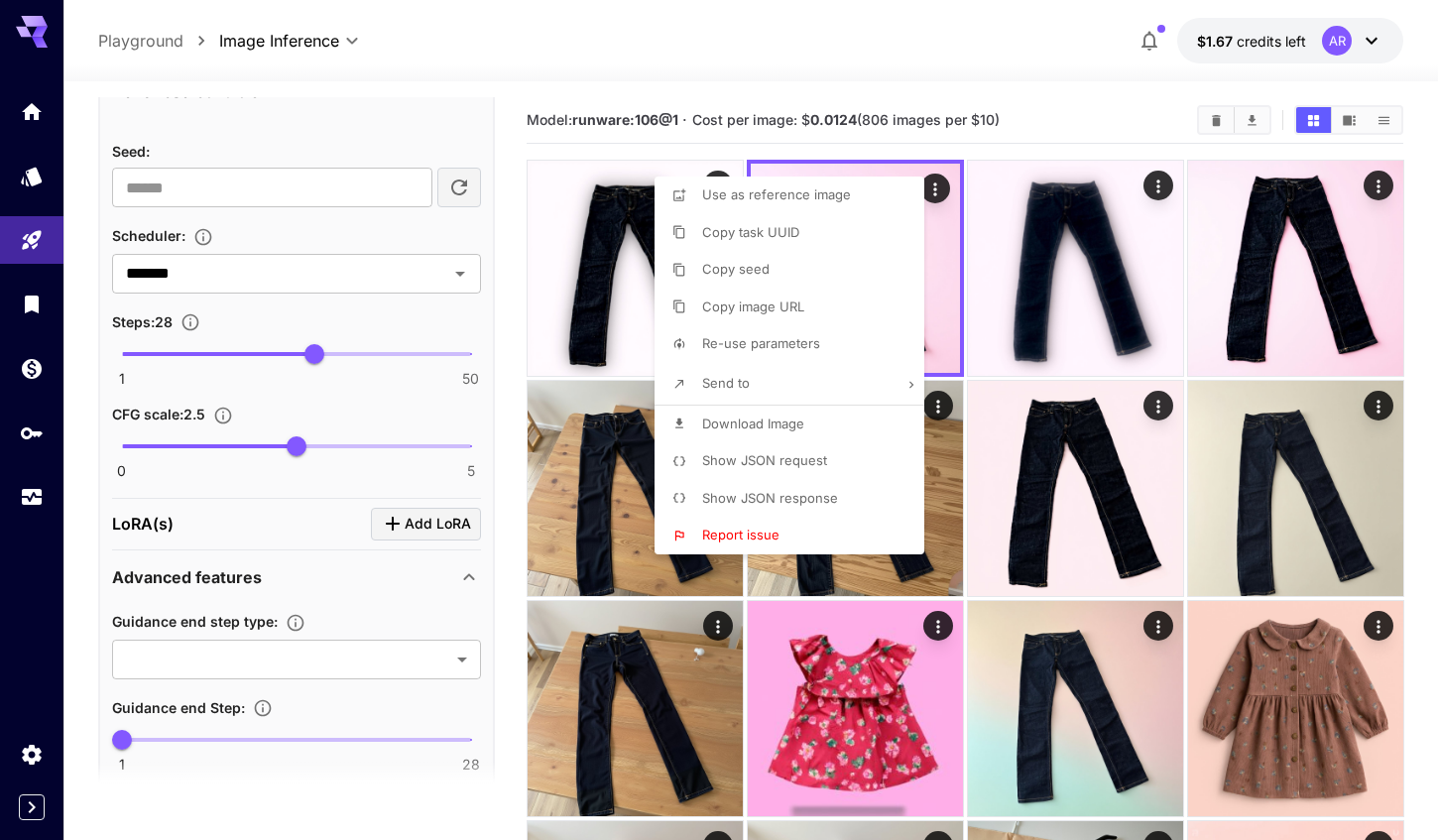 click at bounding box center [719, 420] 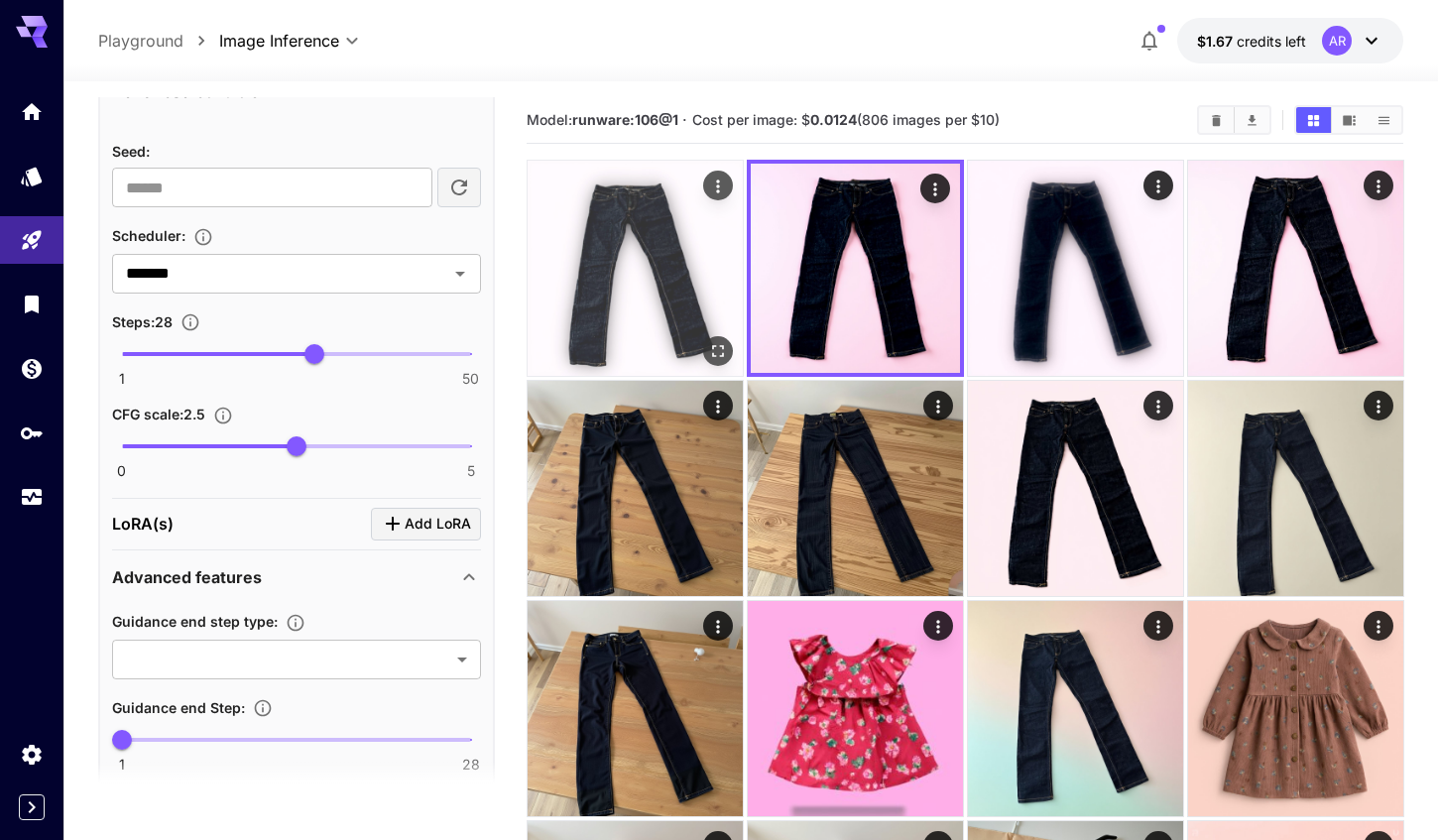 click at bounding box center (635, 268) 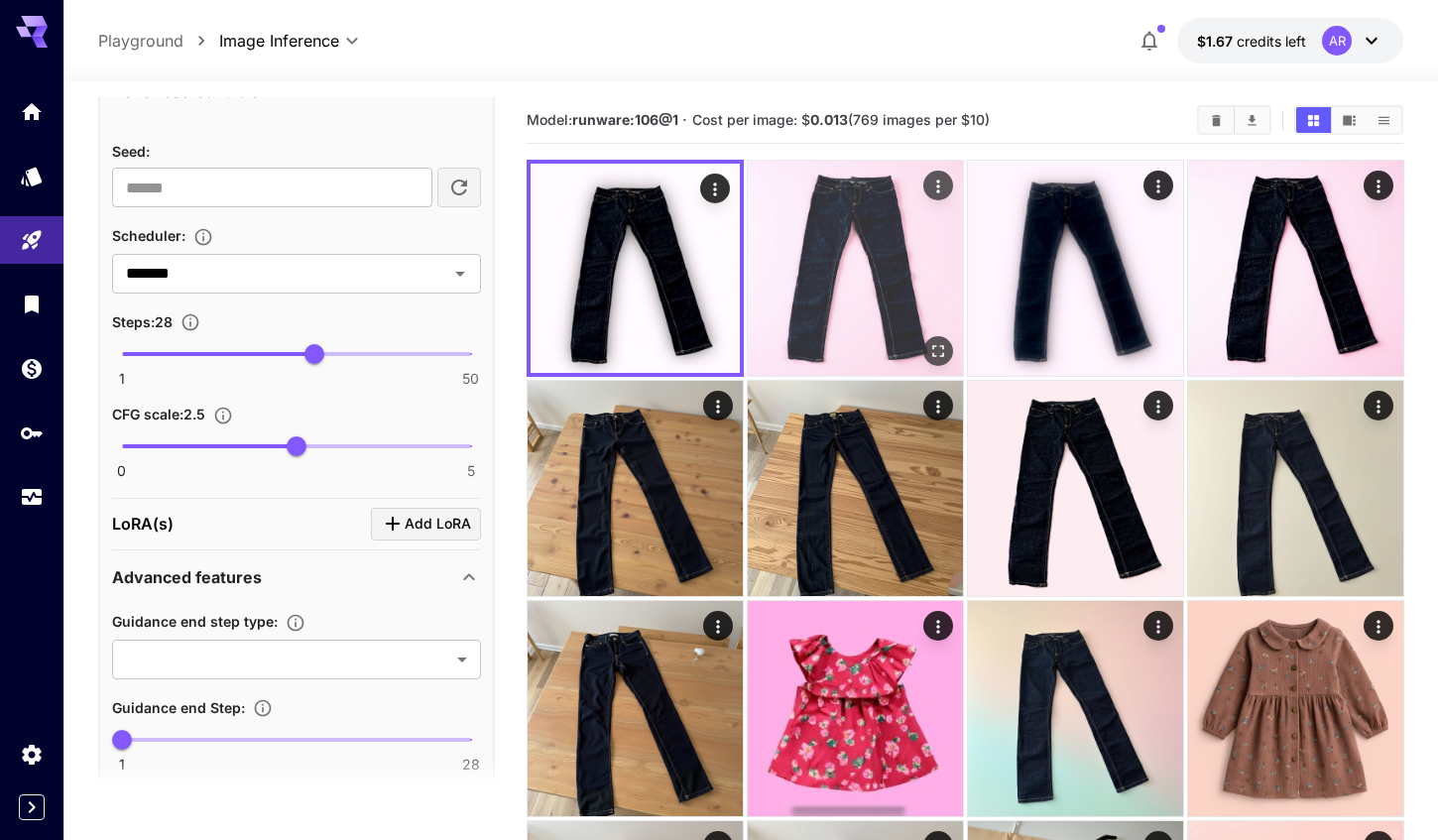 click at bounding box center [855, 268] 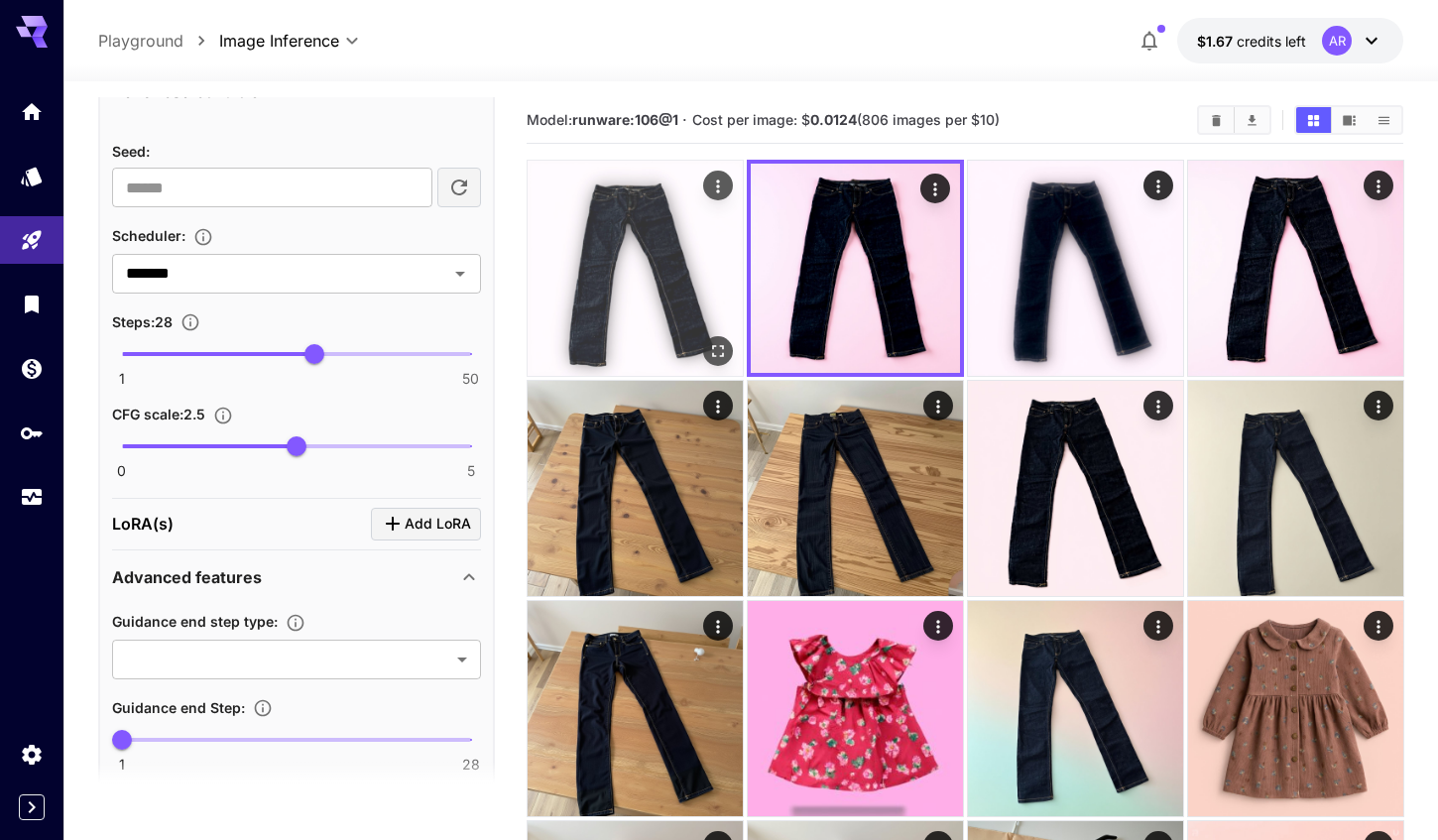 click at bounding box center (635, 268) 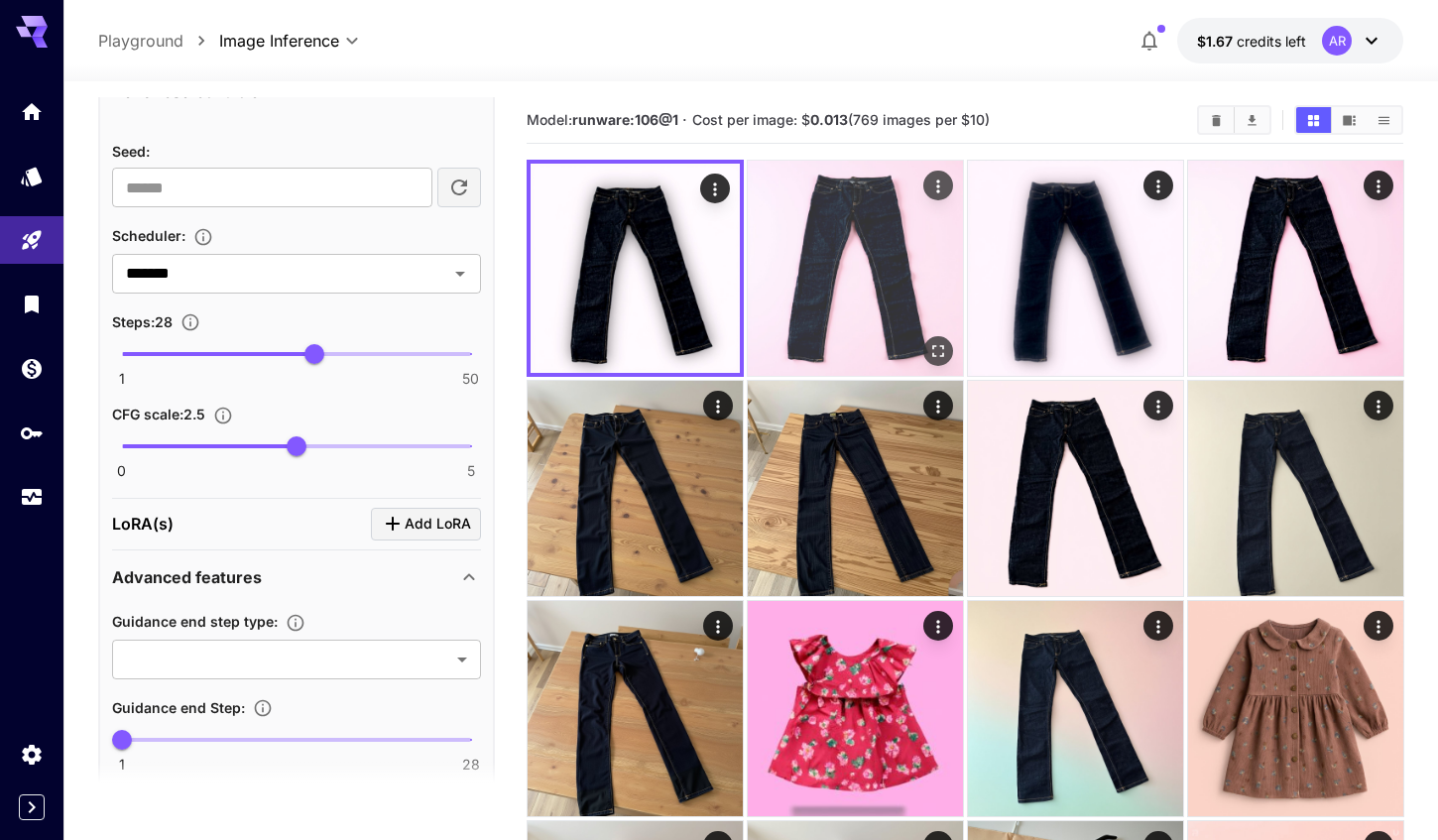 click at bounding box center [855, 268] 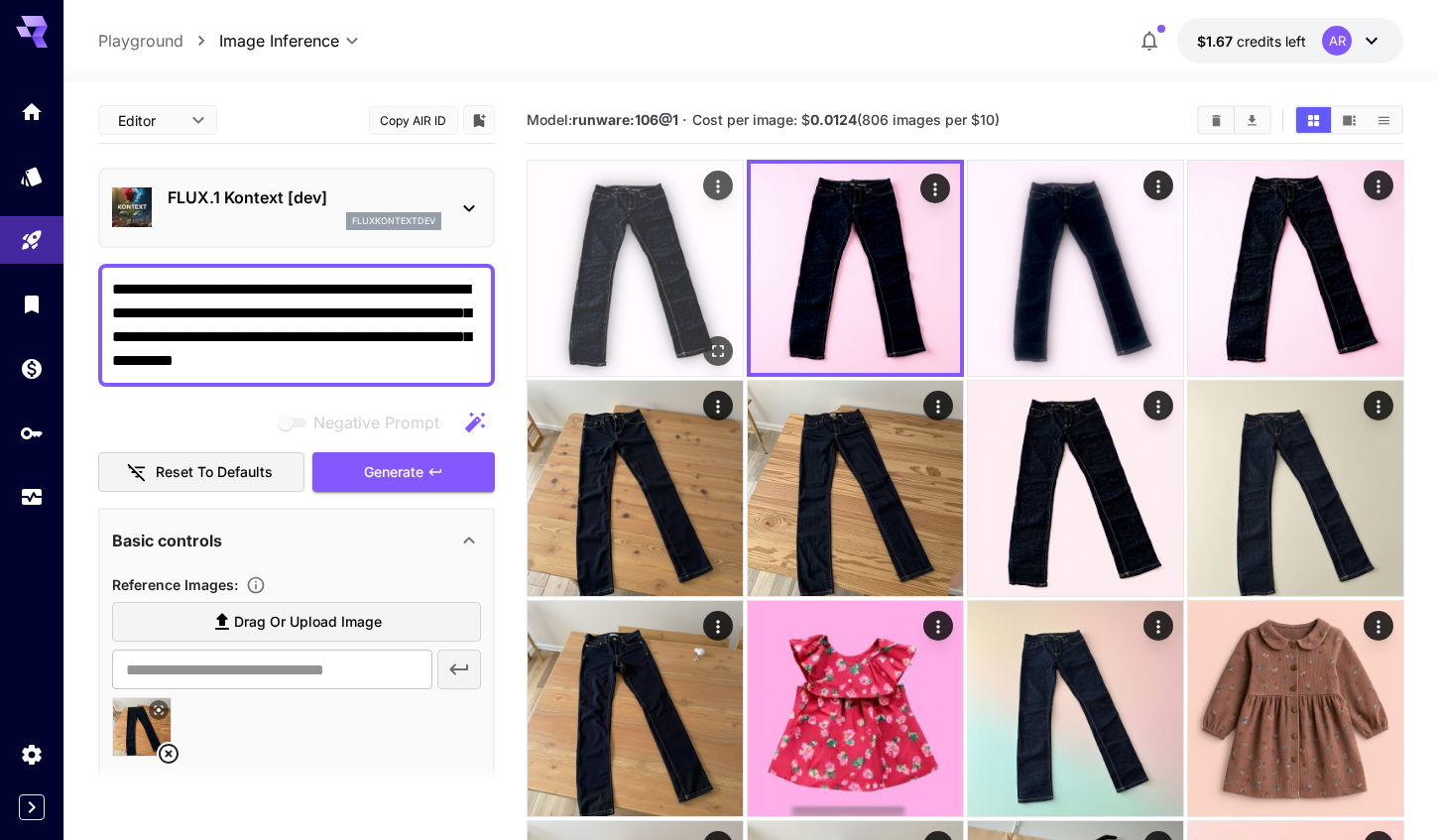 scroll, scrollTop: 0, scrollLeft: 0, axis: both 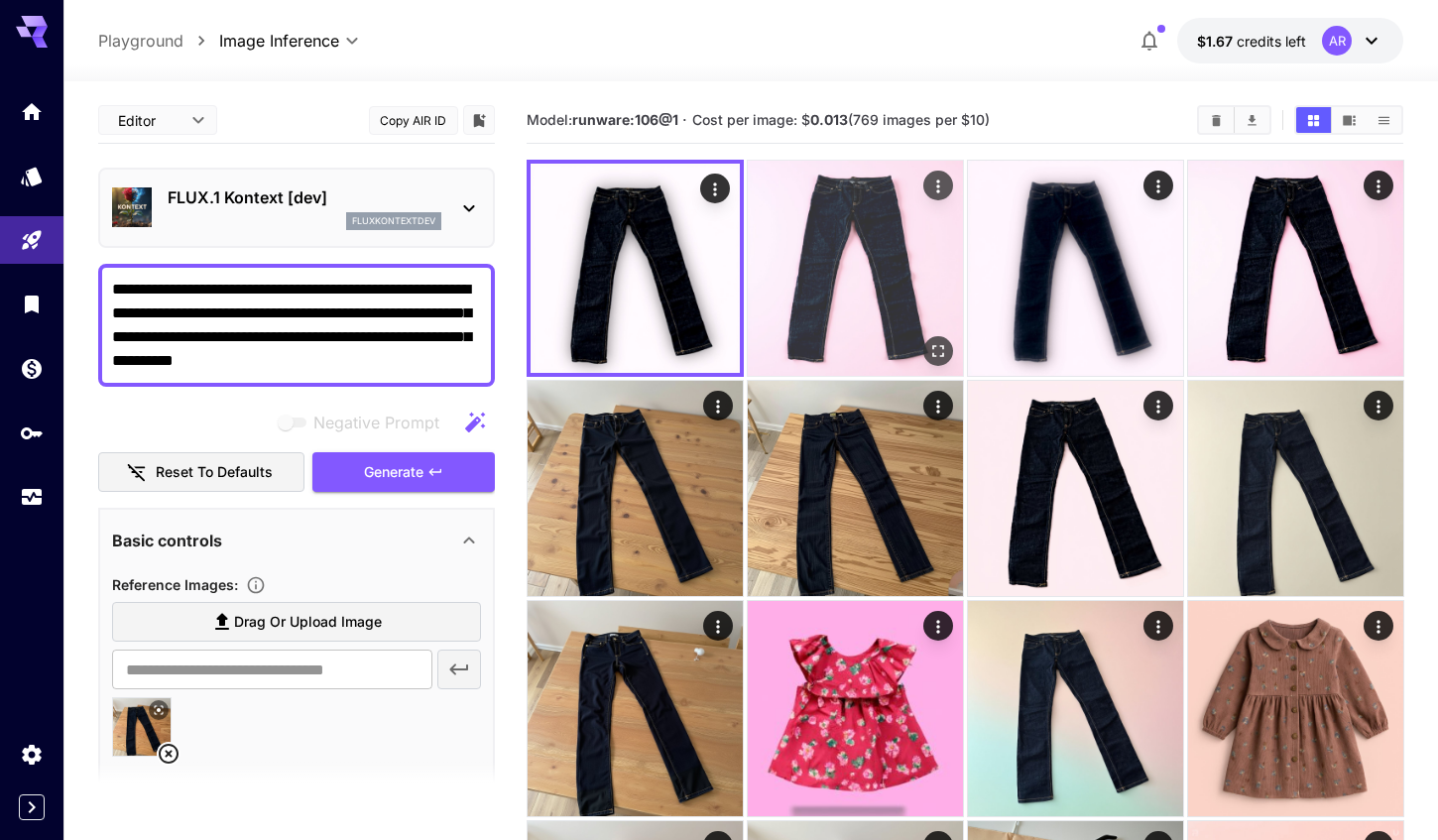 click at bounding box center (855, 268) 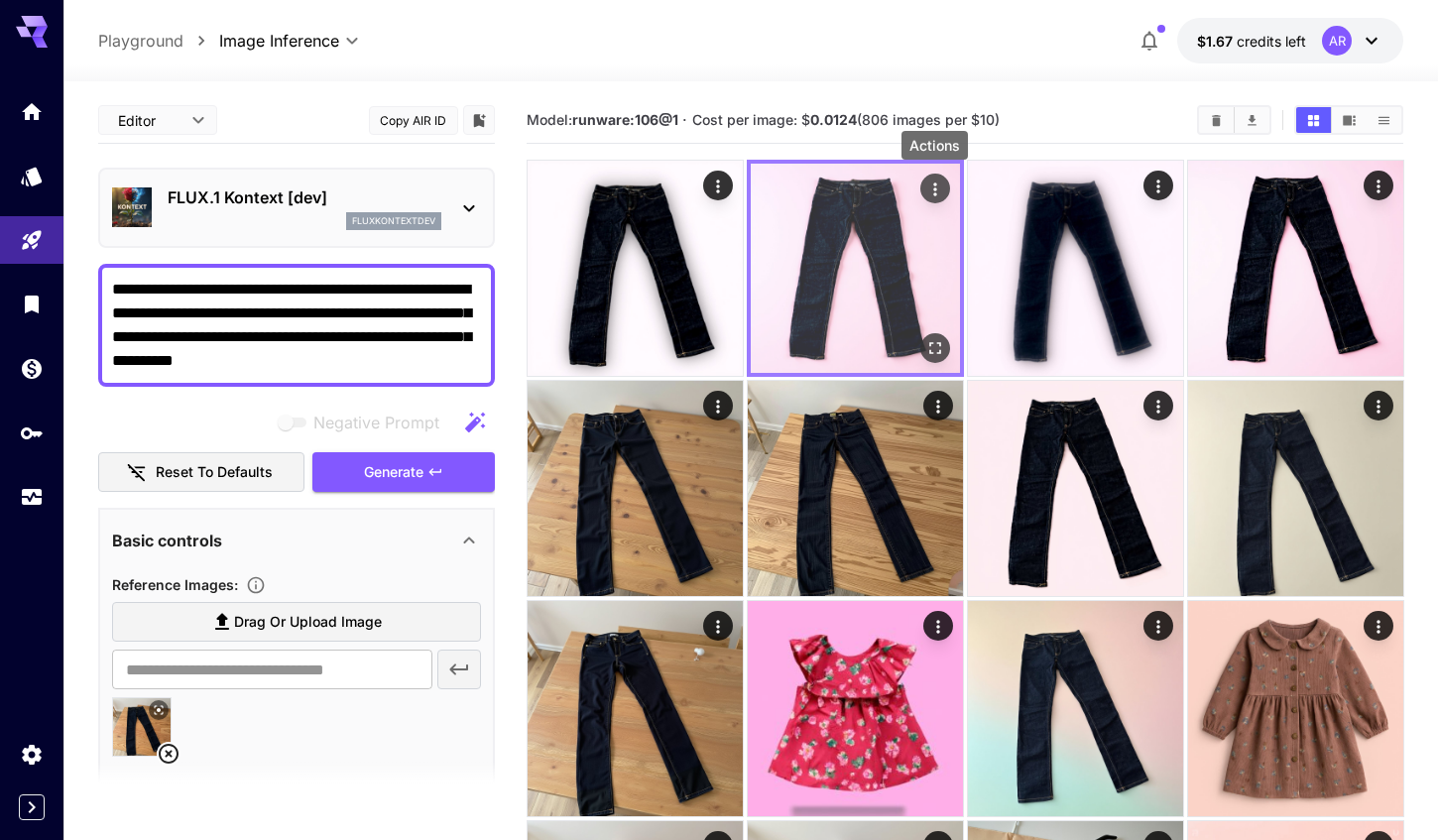 click 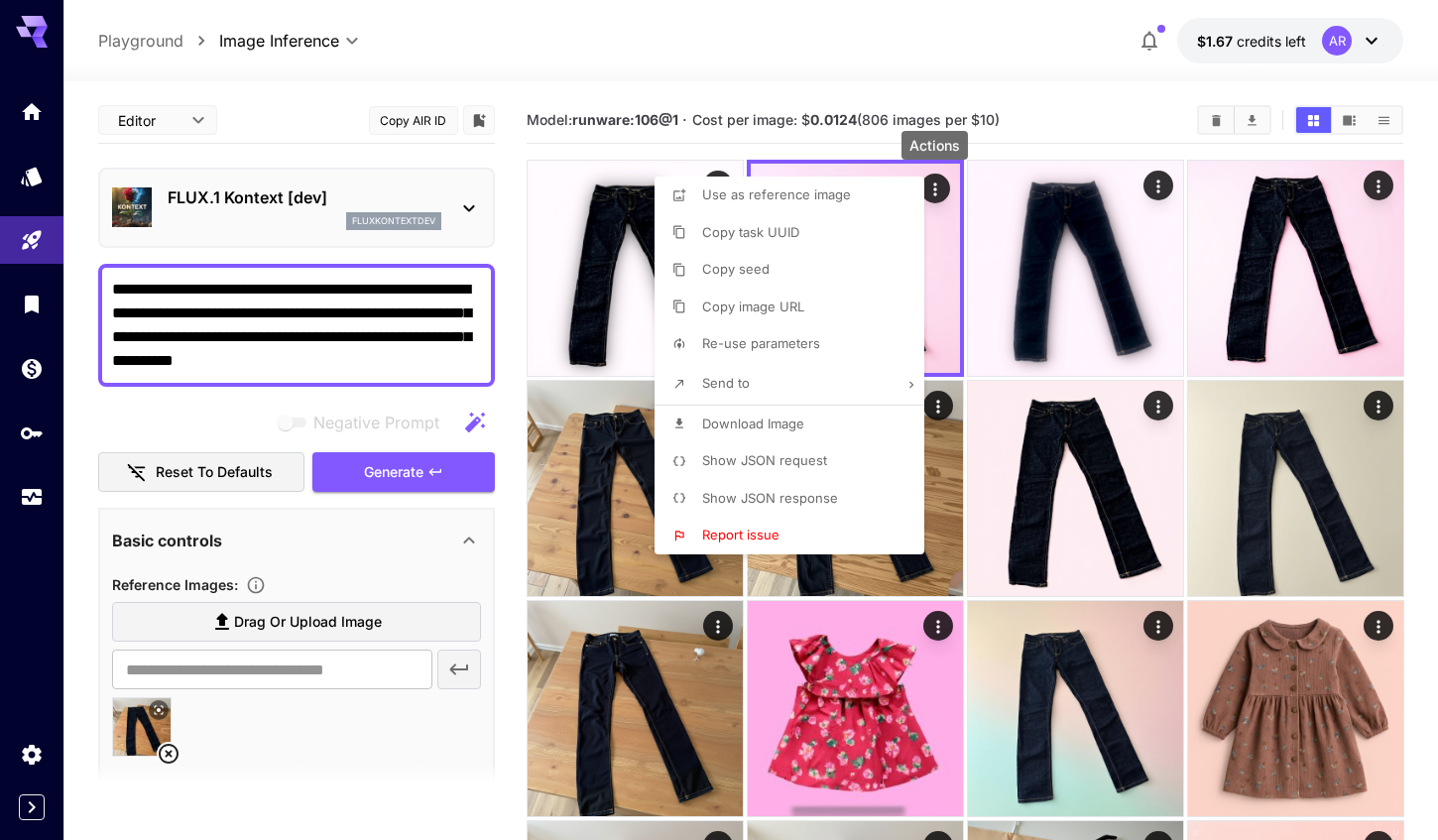 click on "Show JSON request" at bounding box center [795, 461] 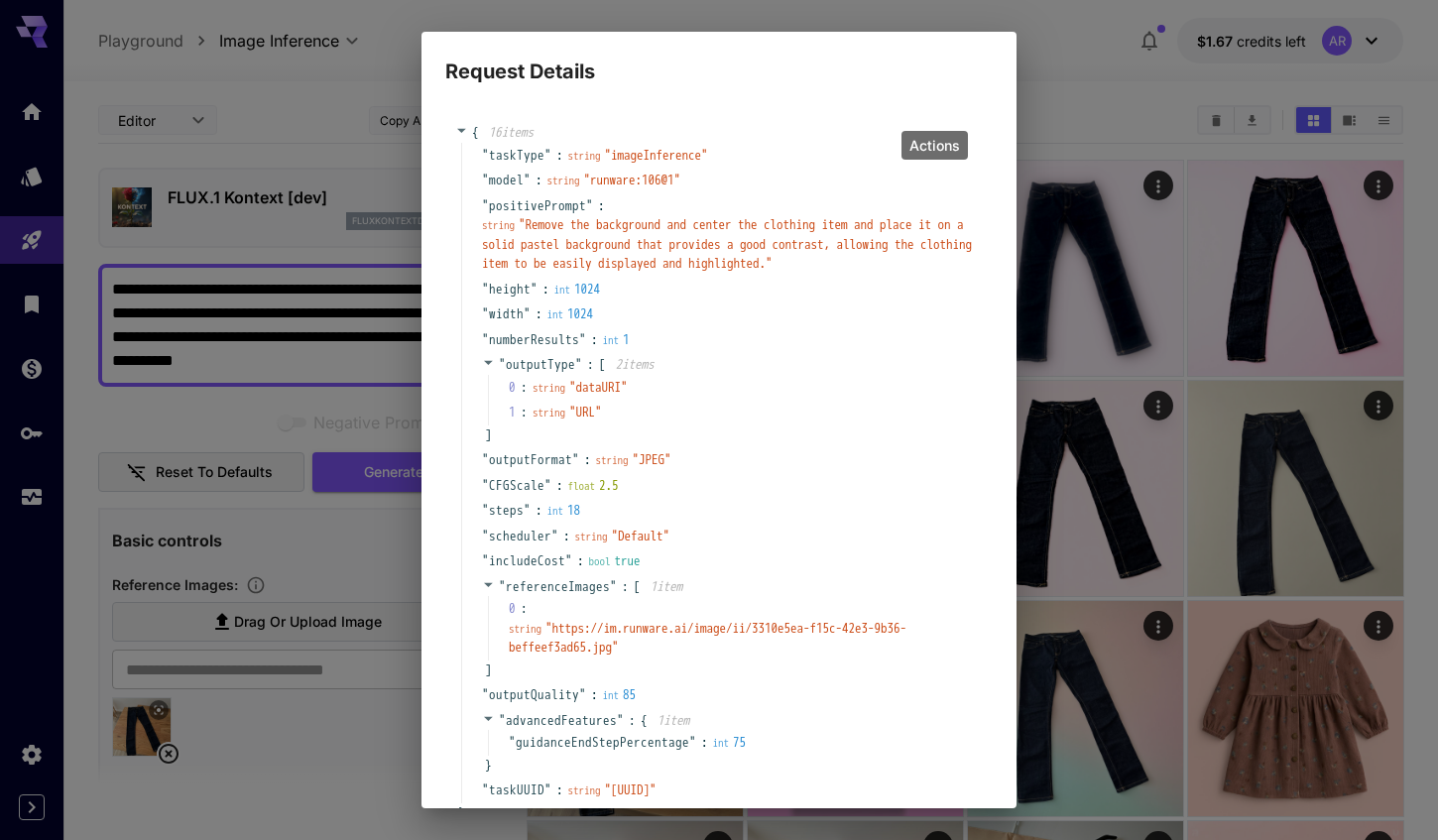click on "" runware:106@1 "" at bounding box center (633, 180) 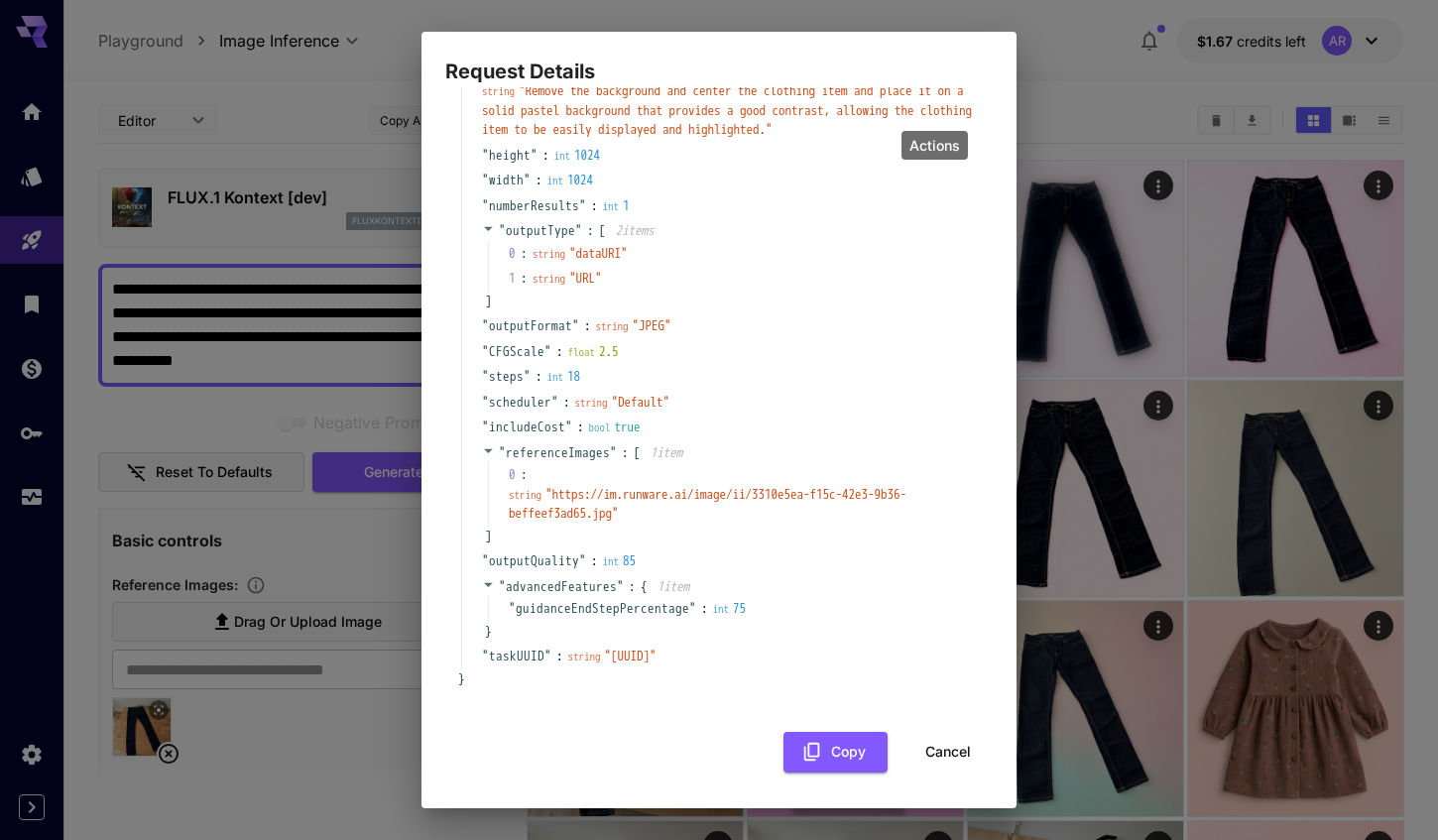 scroll, scrollTop: 137, scrollLeft: 0, axis: vertical 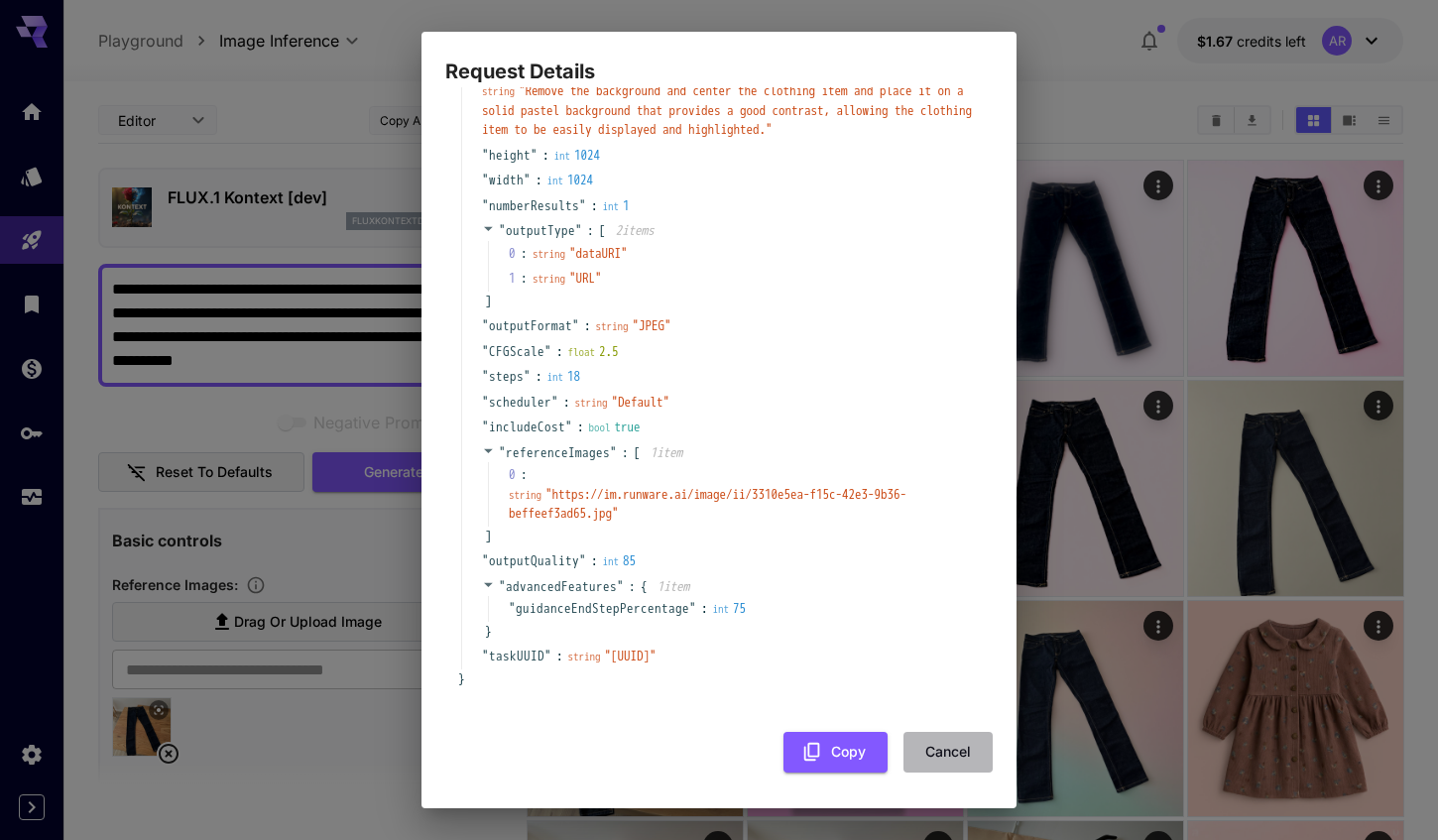 click on "Cancel" at bounding box center [948, 752] 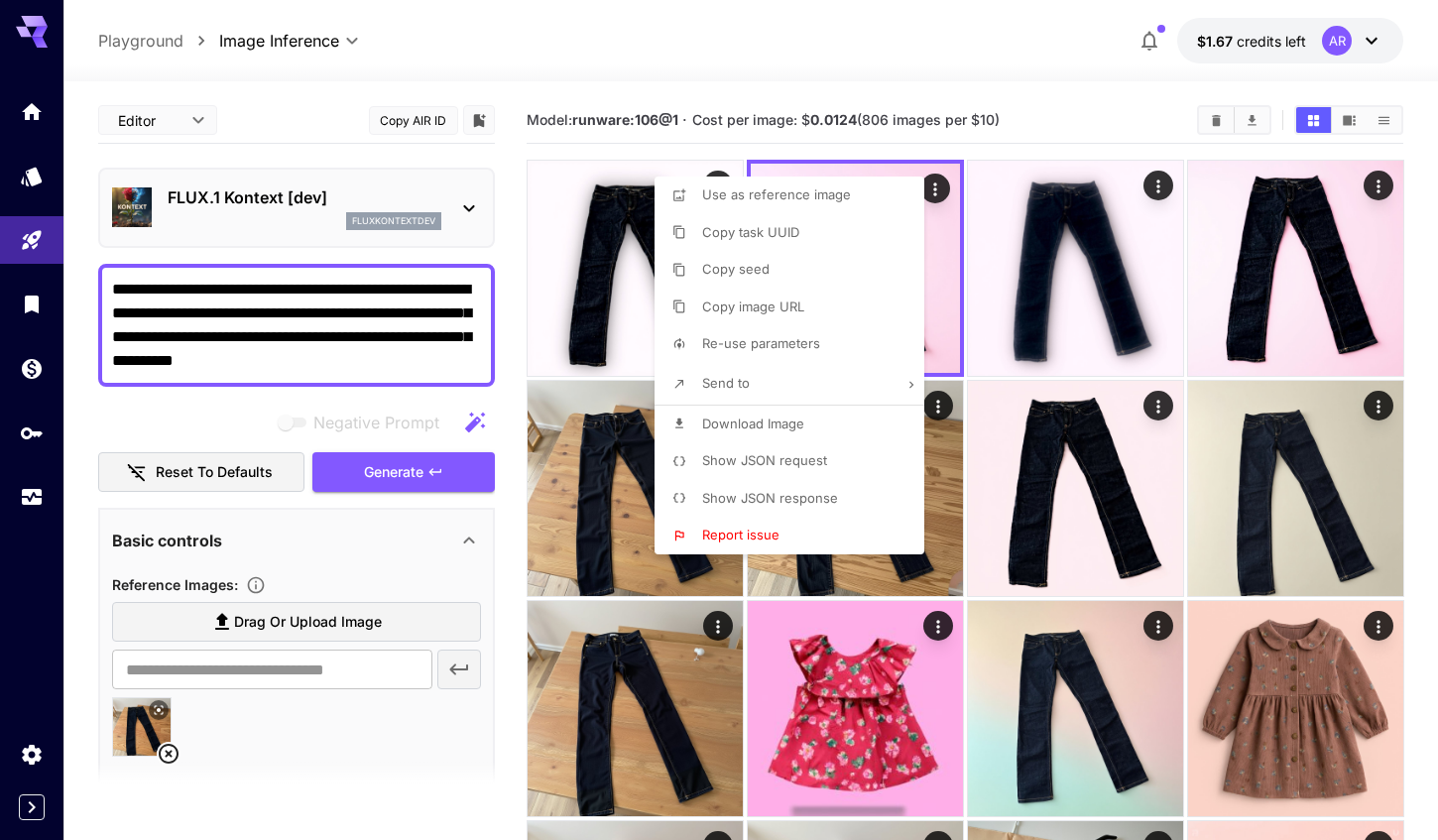 click at bounding box center [719, 420] 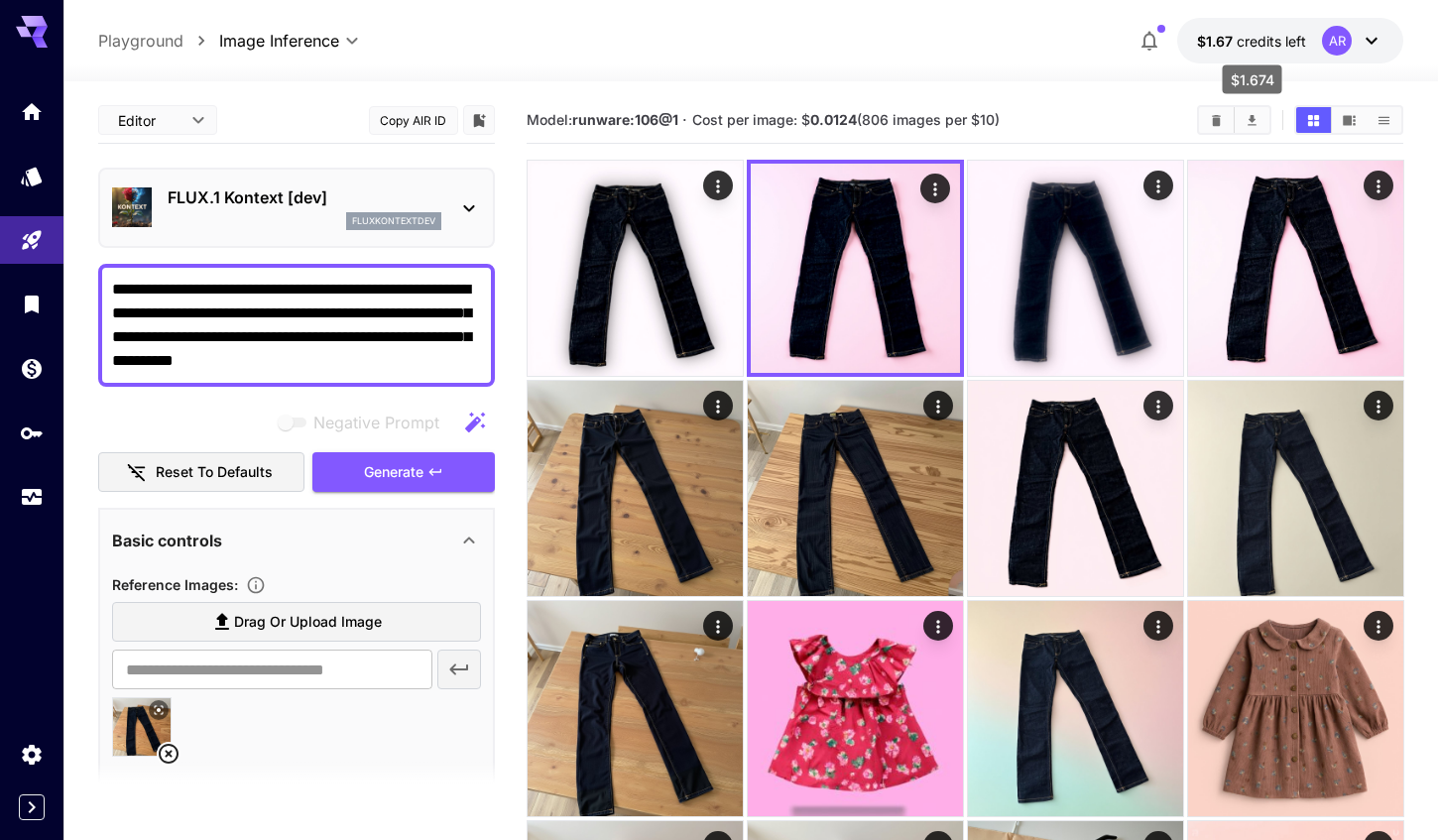 click on "credits left" at bounding box center (1271, 41) 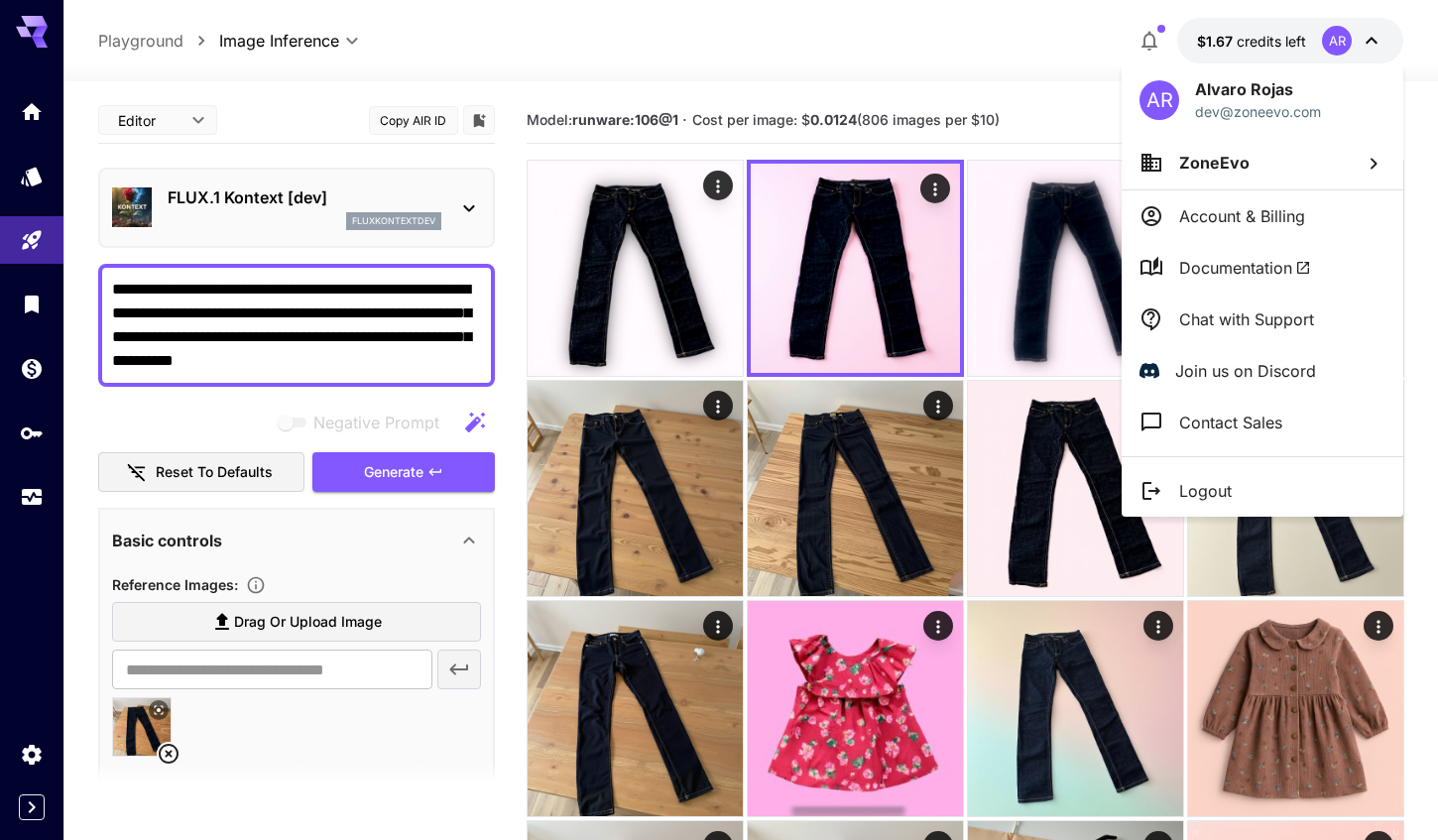 click on "Account & Billing" at bounding box center (1242, 216) 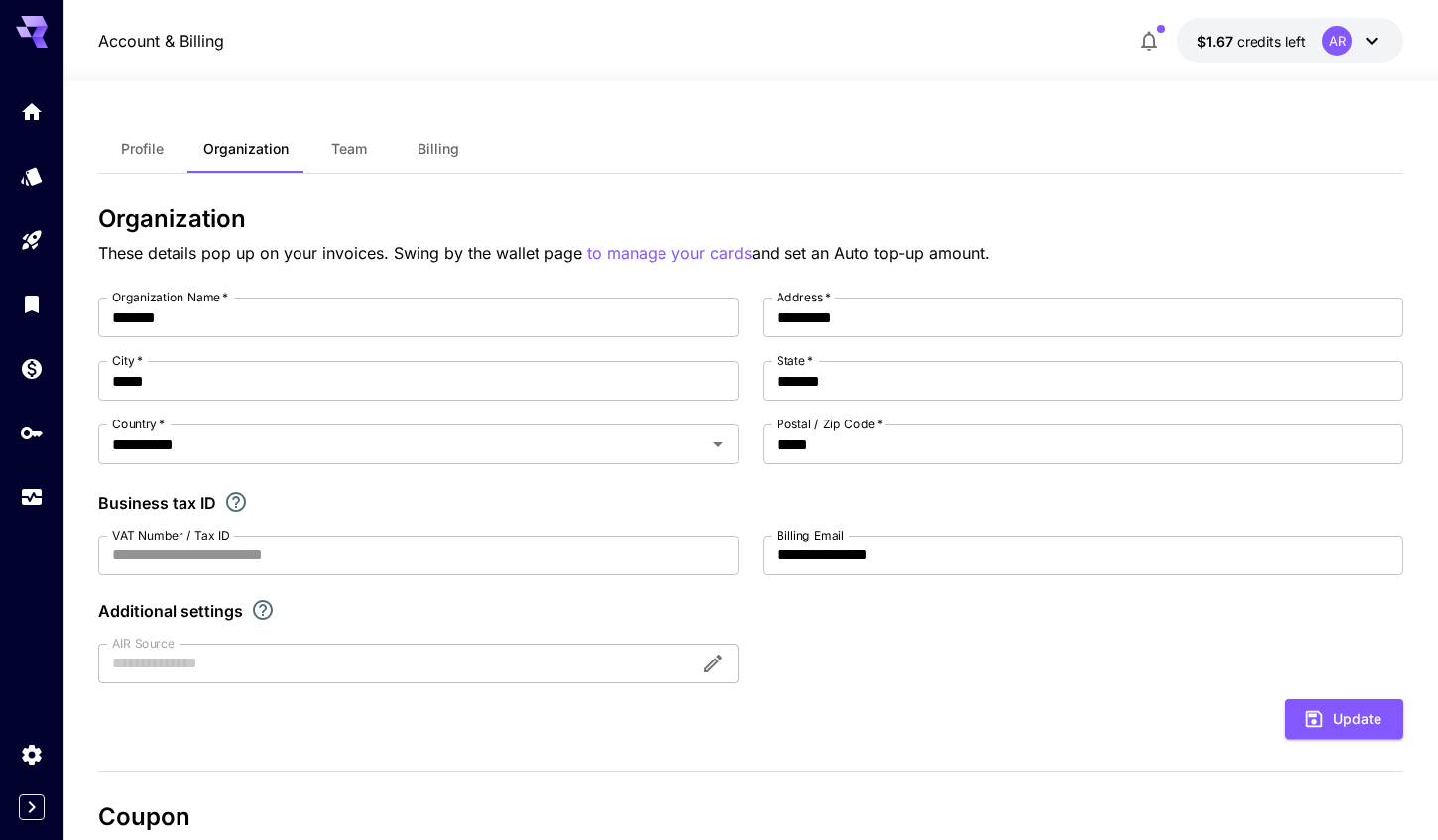 scroll, scrollTop: 0, scrollLeft: 0, axis: both 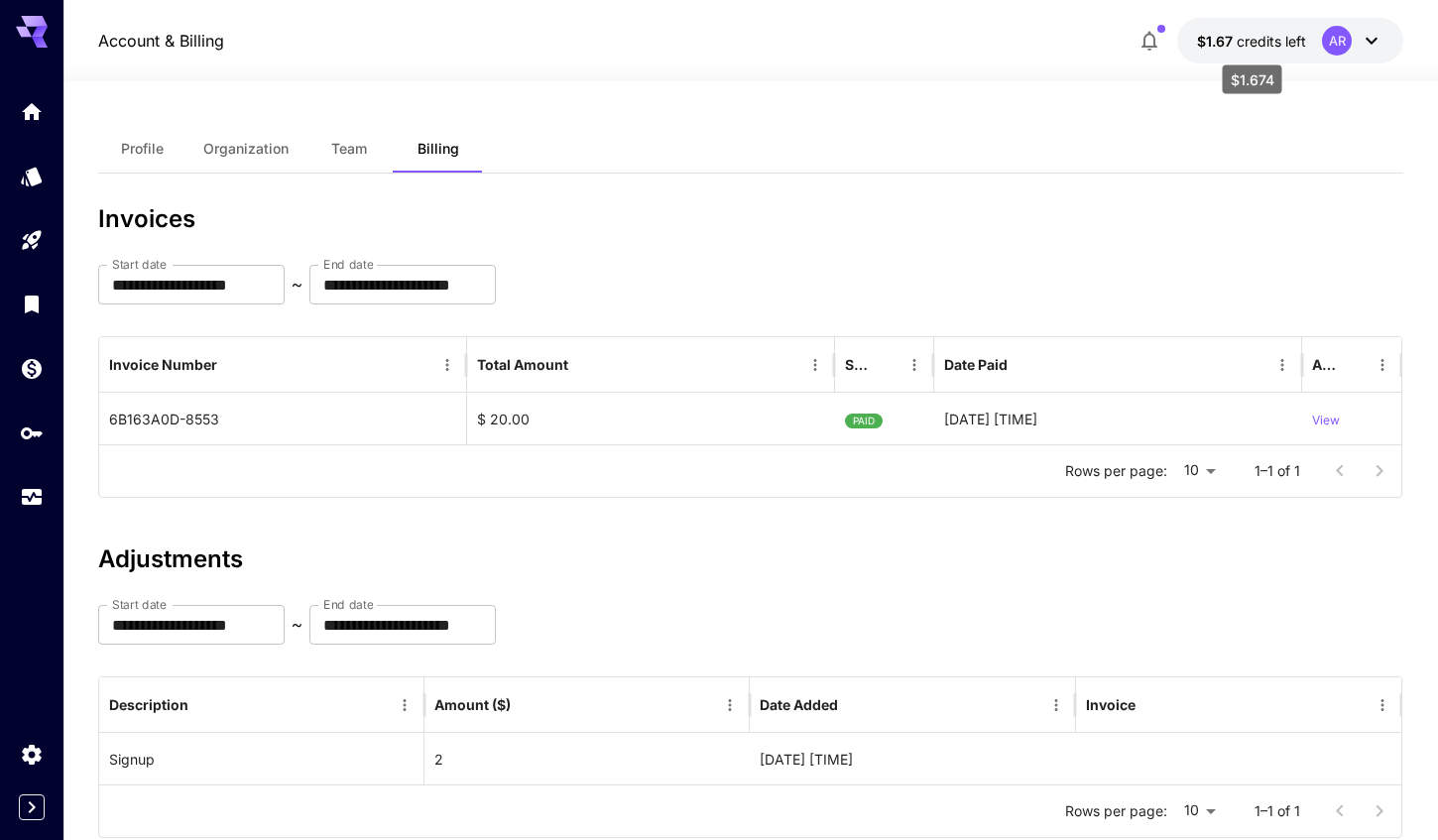click on "credits left" at bounding box center (1271, 41) 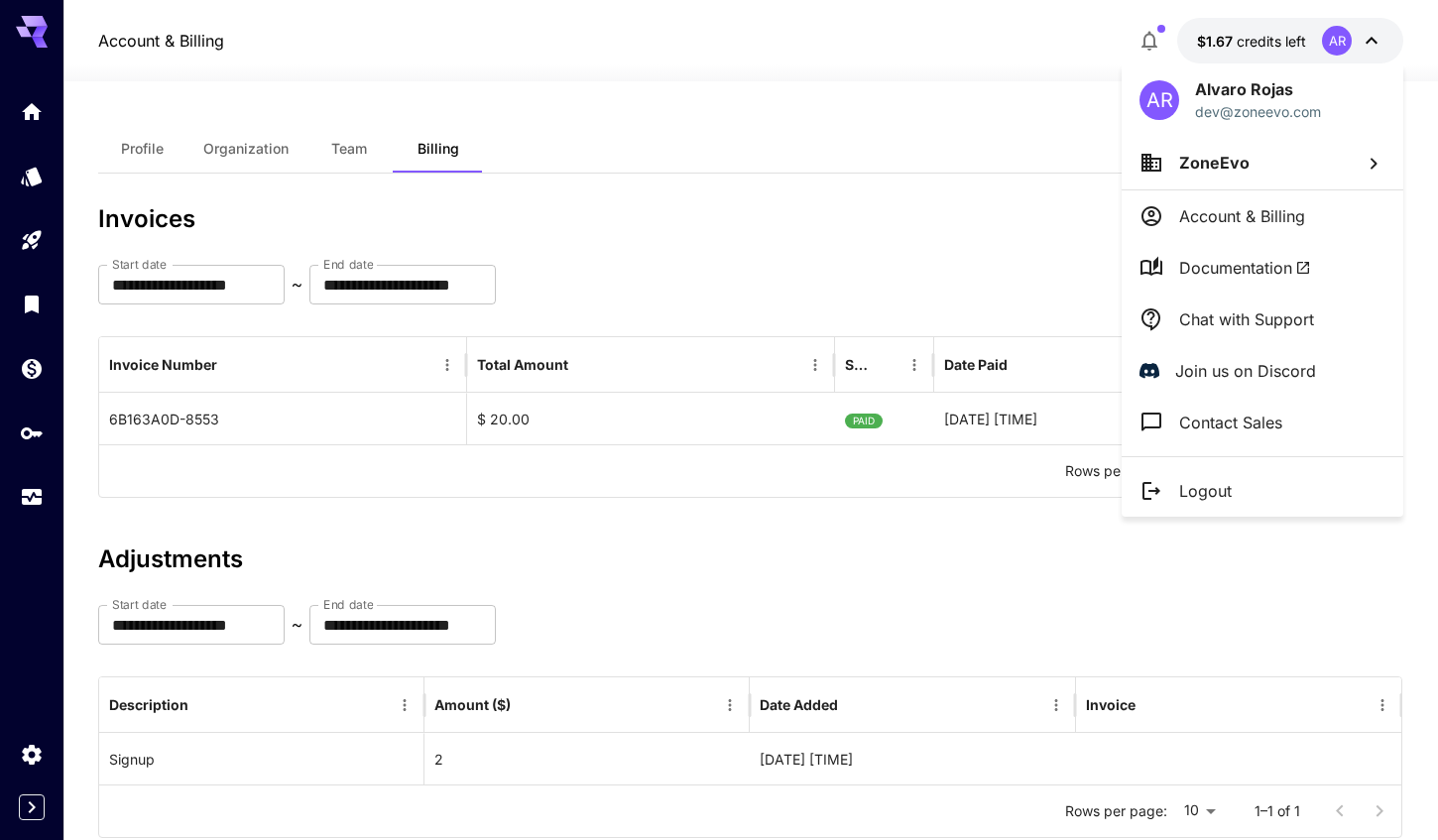 click at bounding box center [719, 420] 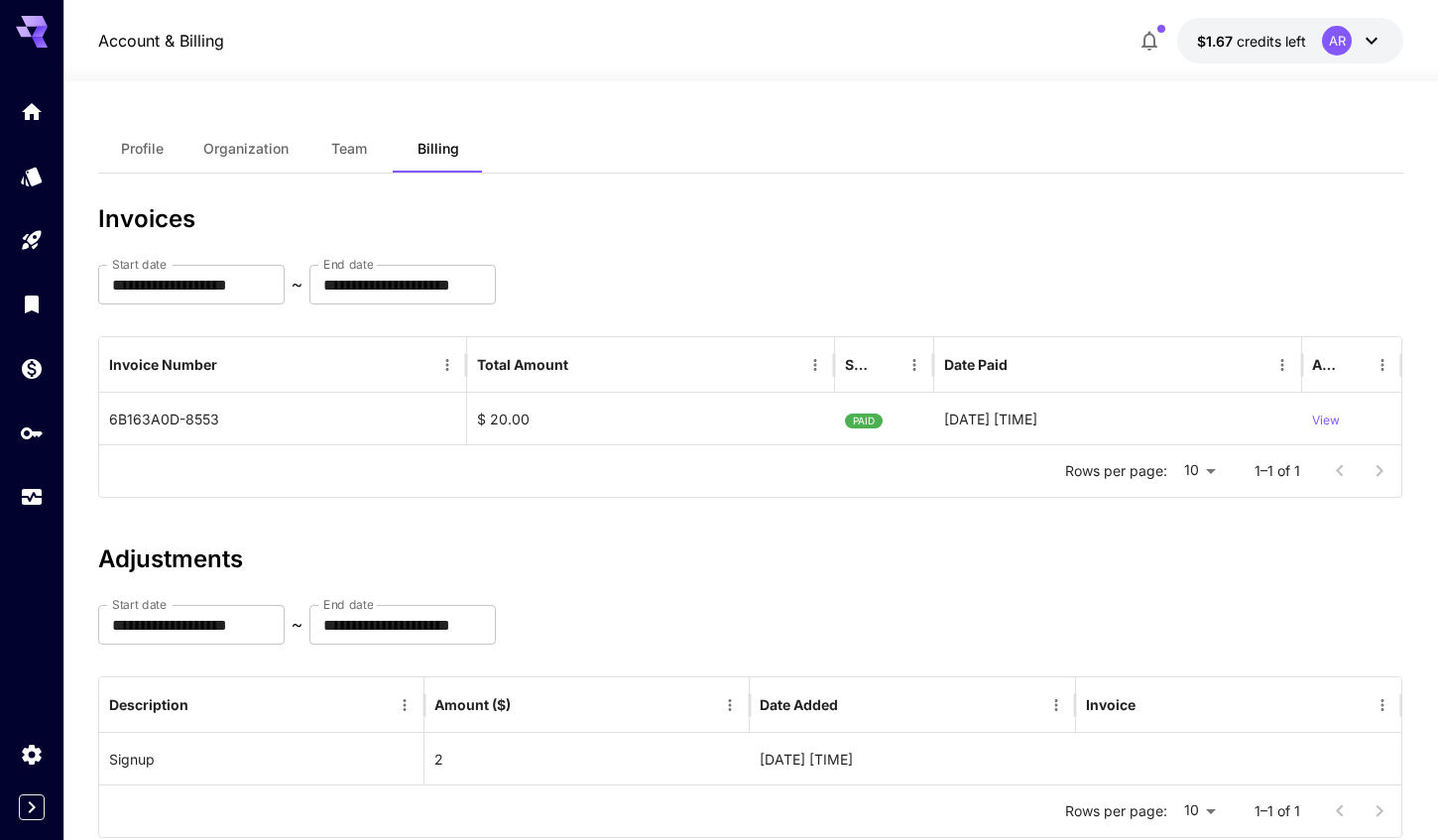 click 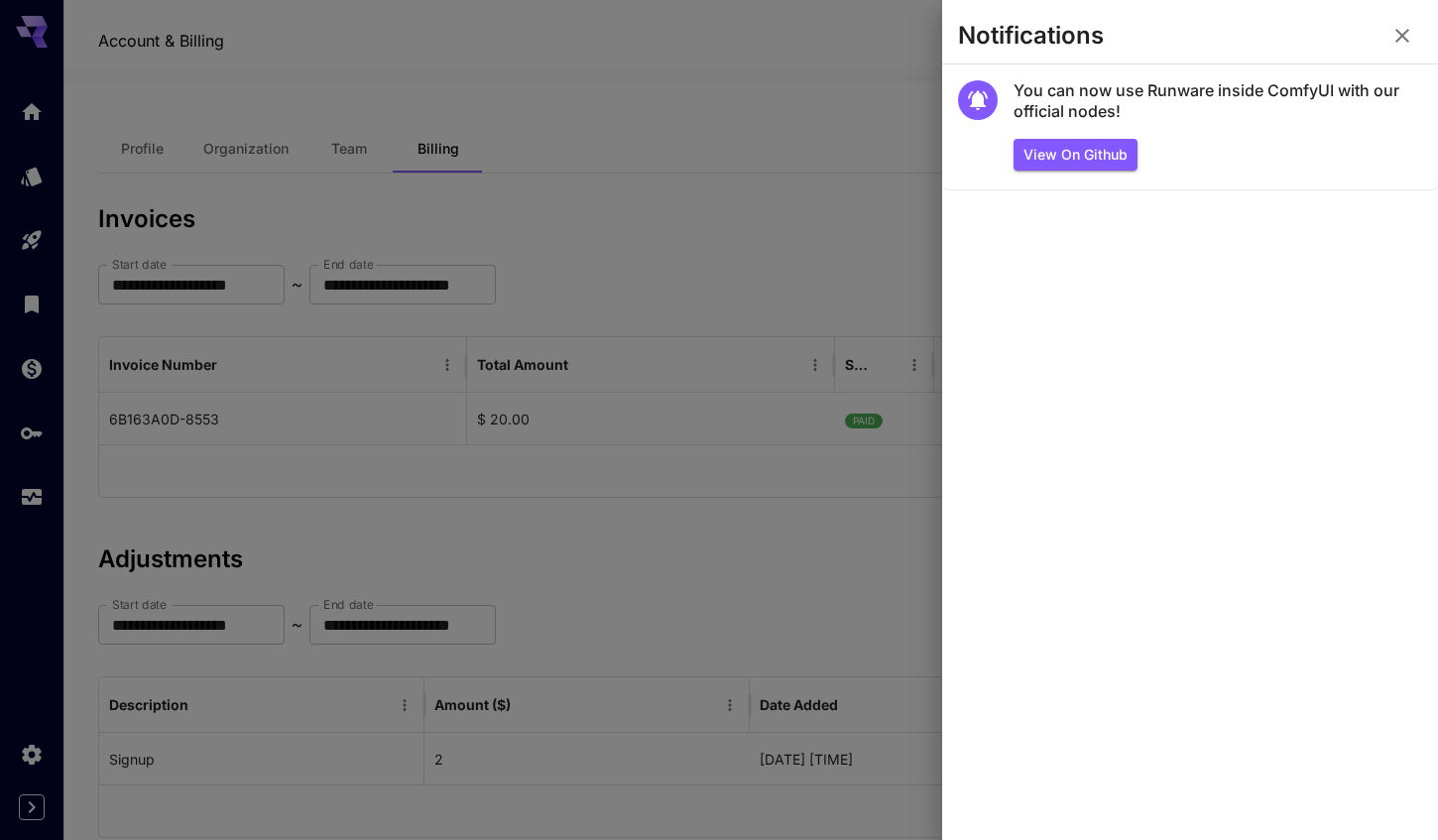 click at bounding box center (719, 420) 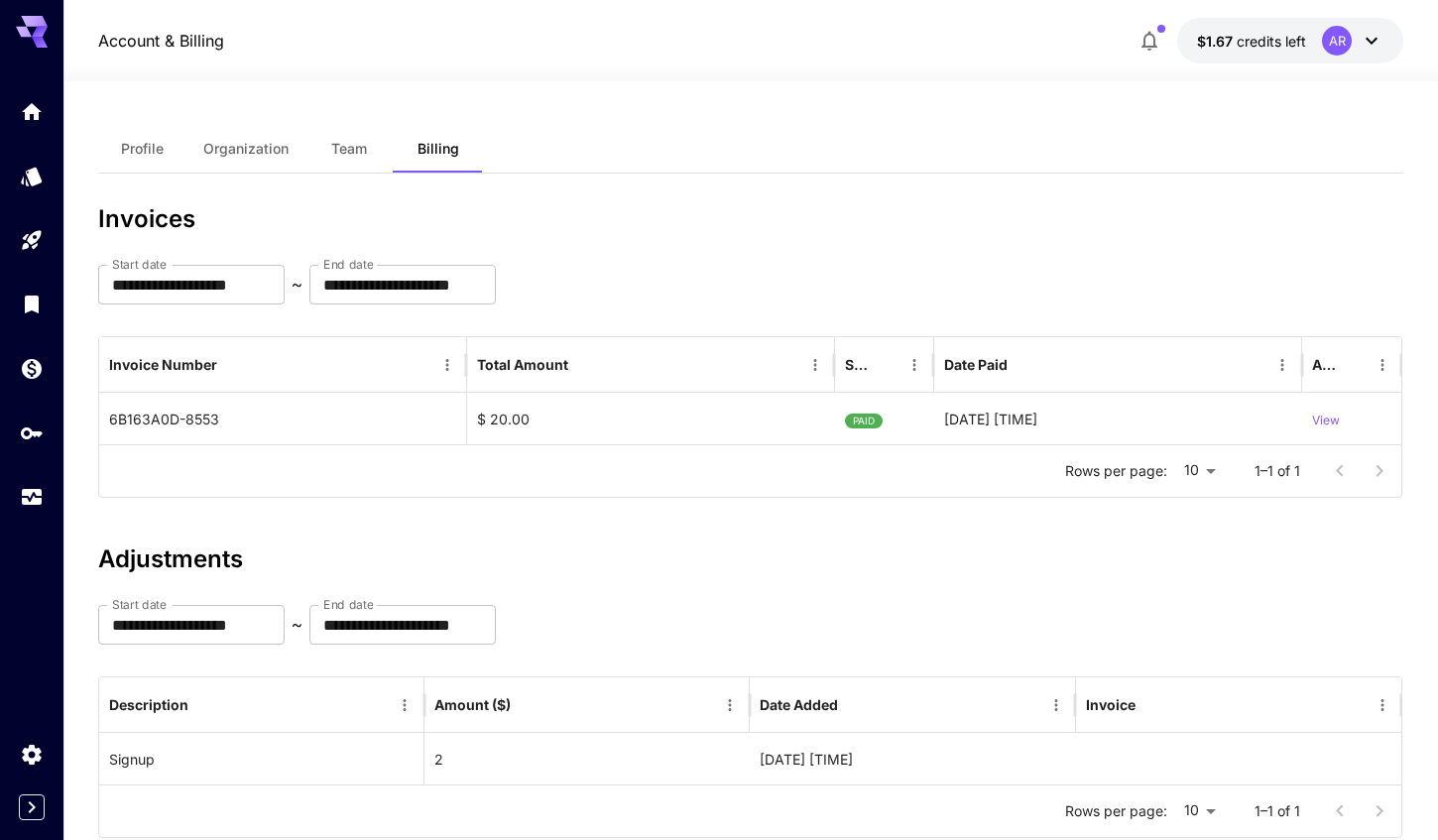 click on "Profile" at bounding box center (143, 149) 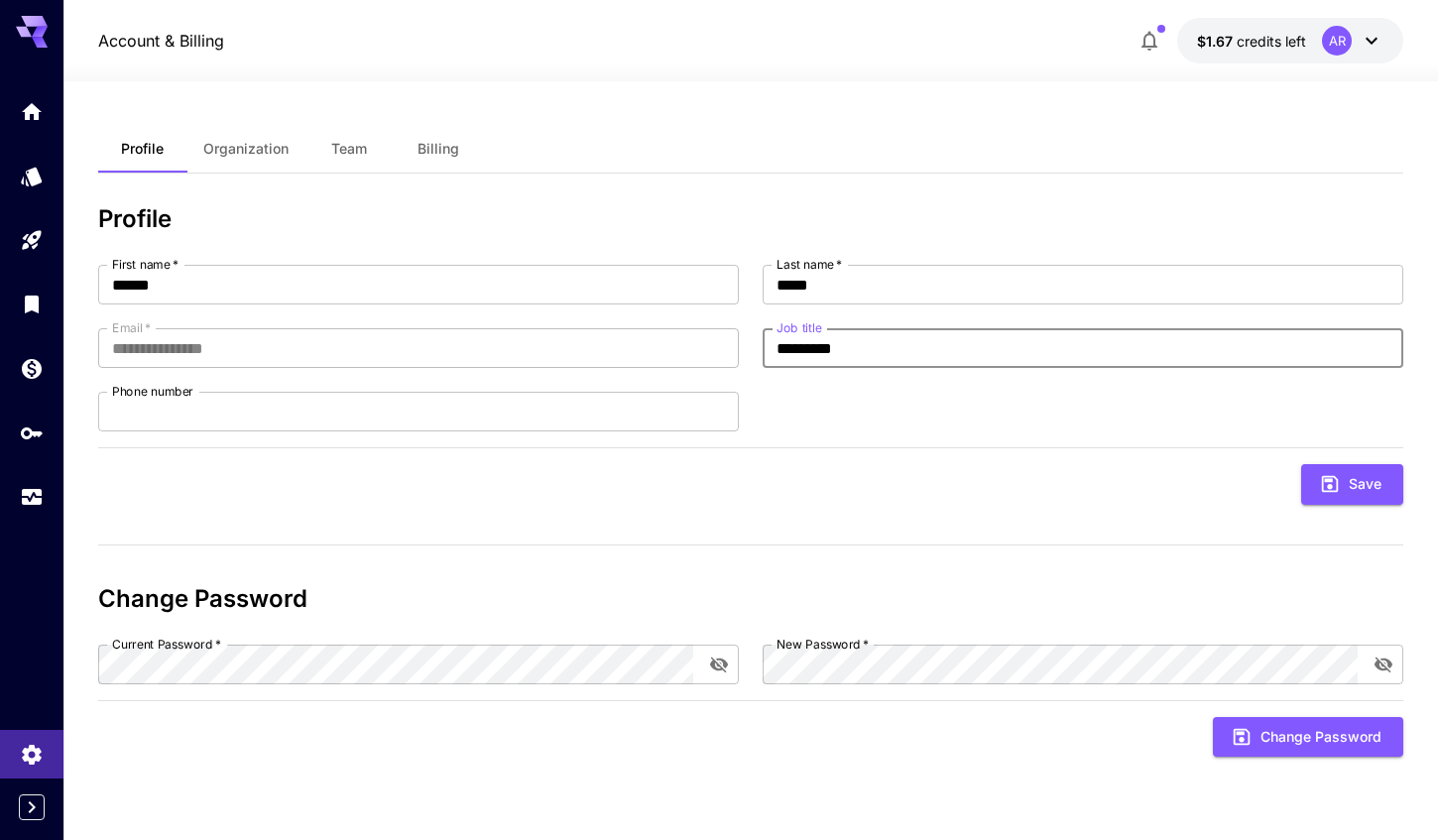 click on "*********" at bounding box center [1083, 348] 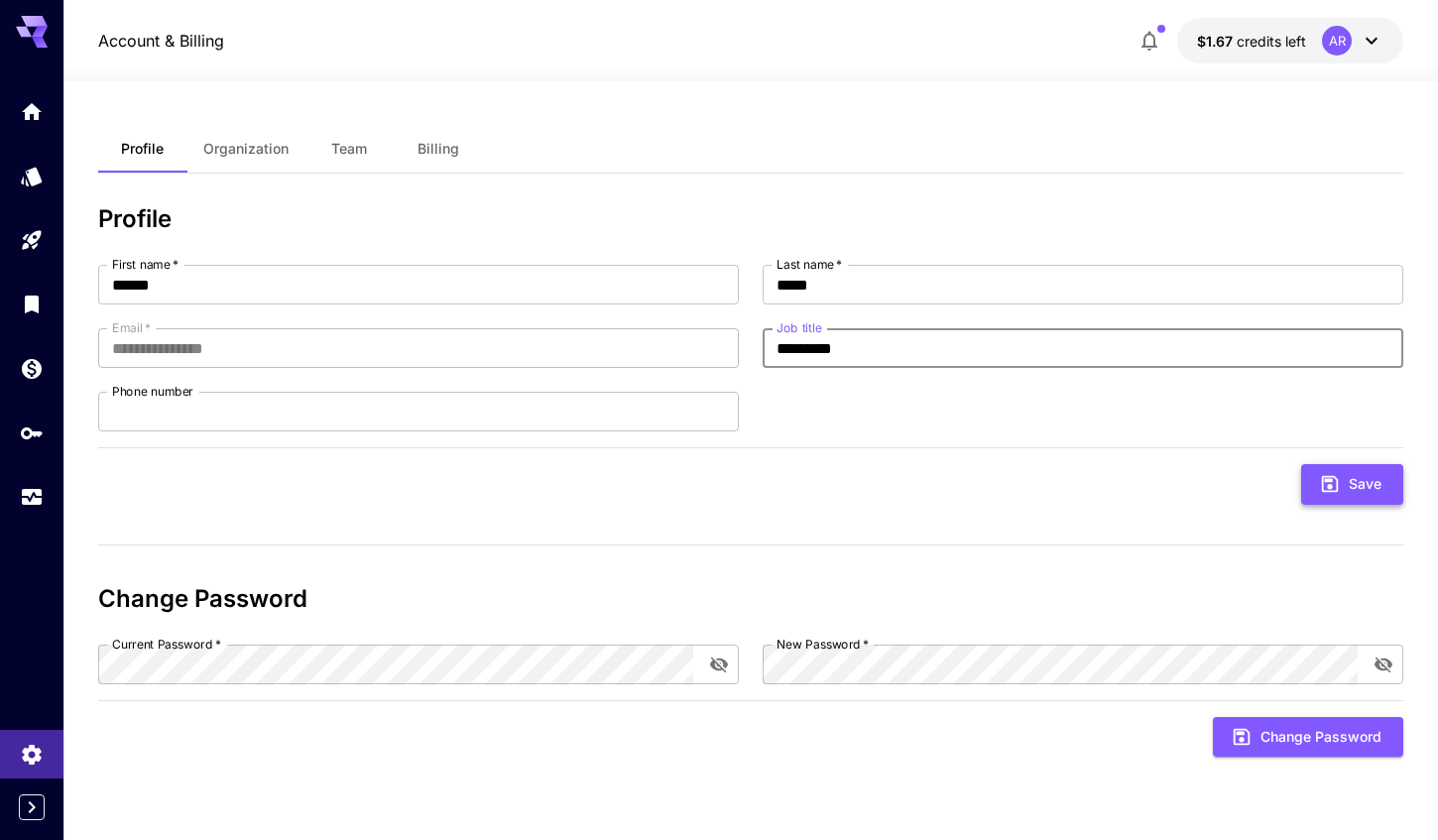 type on "*********" 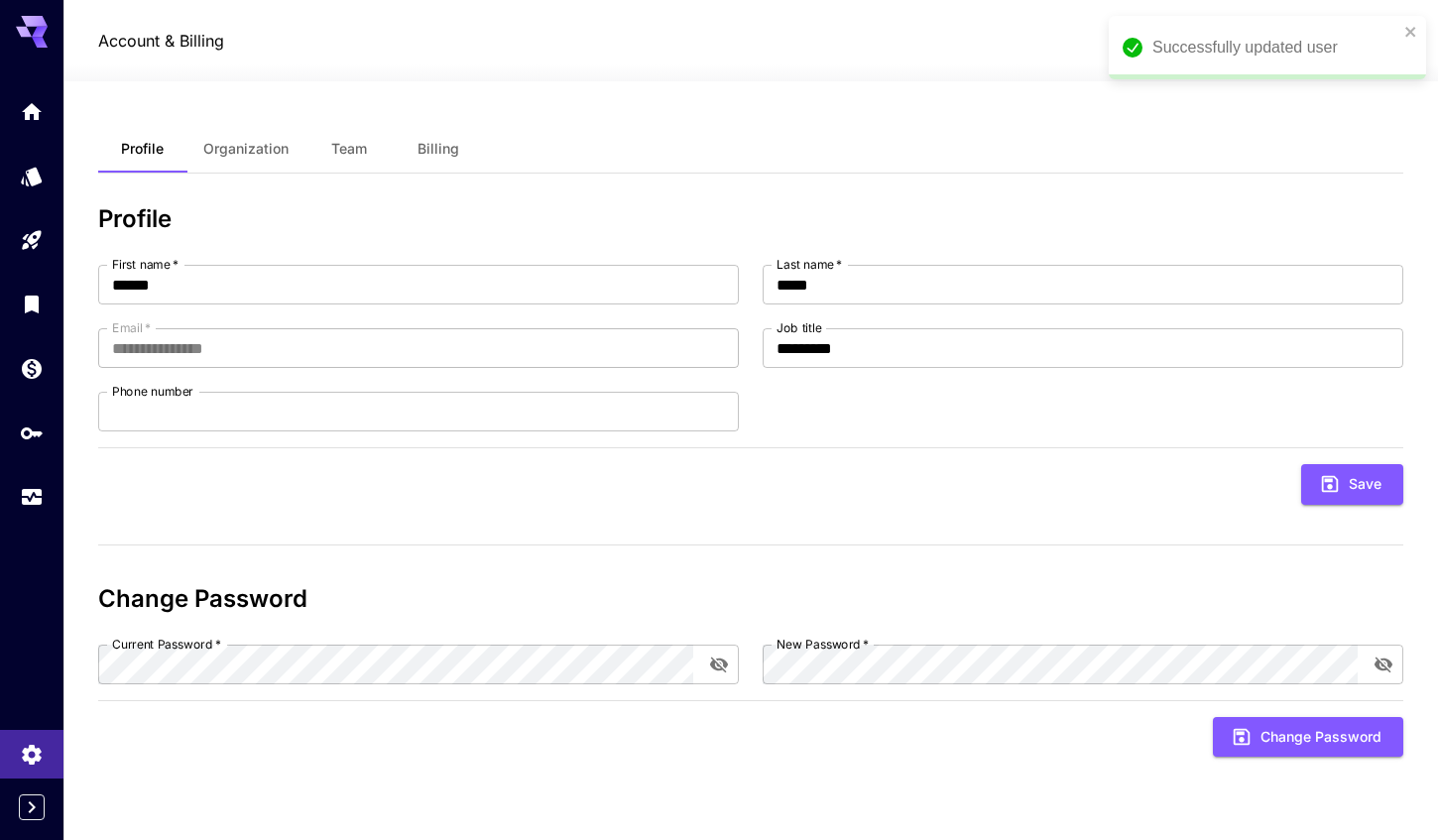 scroll, scrollTop: 0, scrollLeft: 0, axis: both 